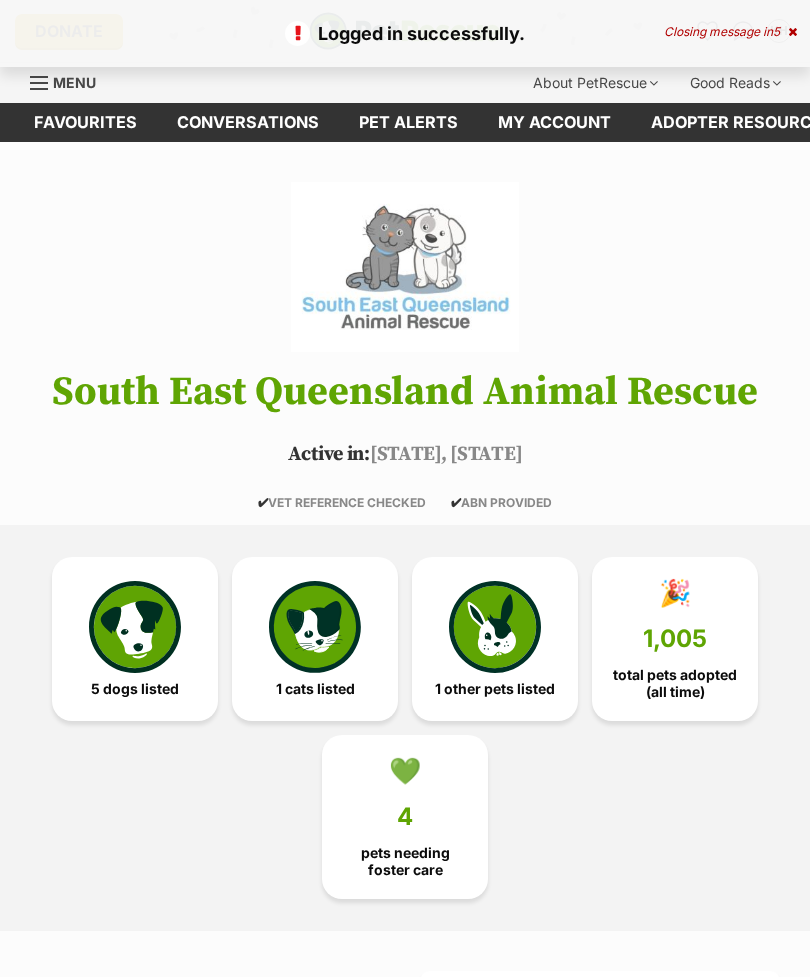 scroll, scrollTop: 0, scrollLeft: 0, axis: both 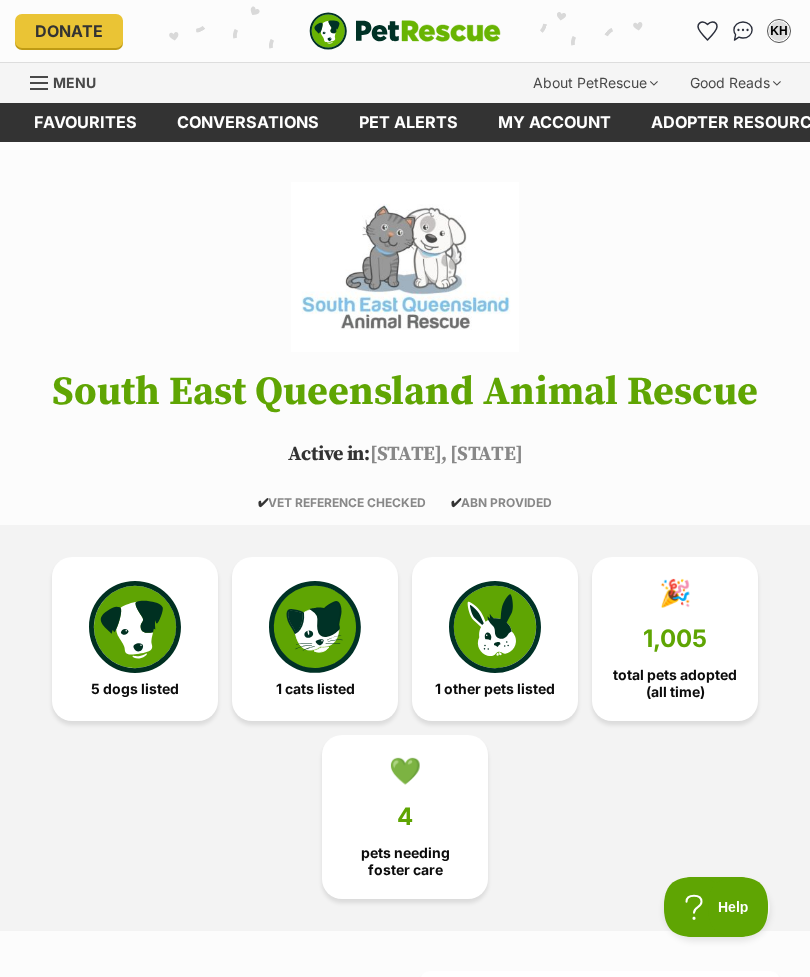 click on "Menu" at bounding box center [70, 81] 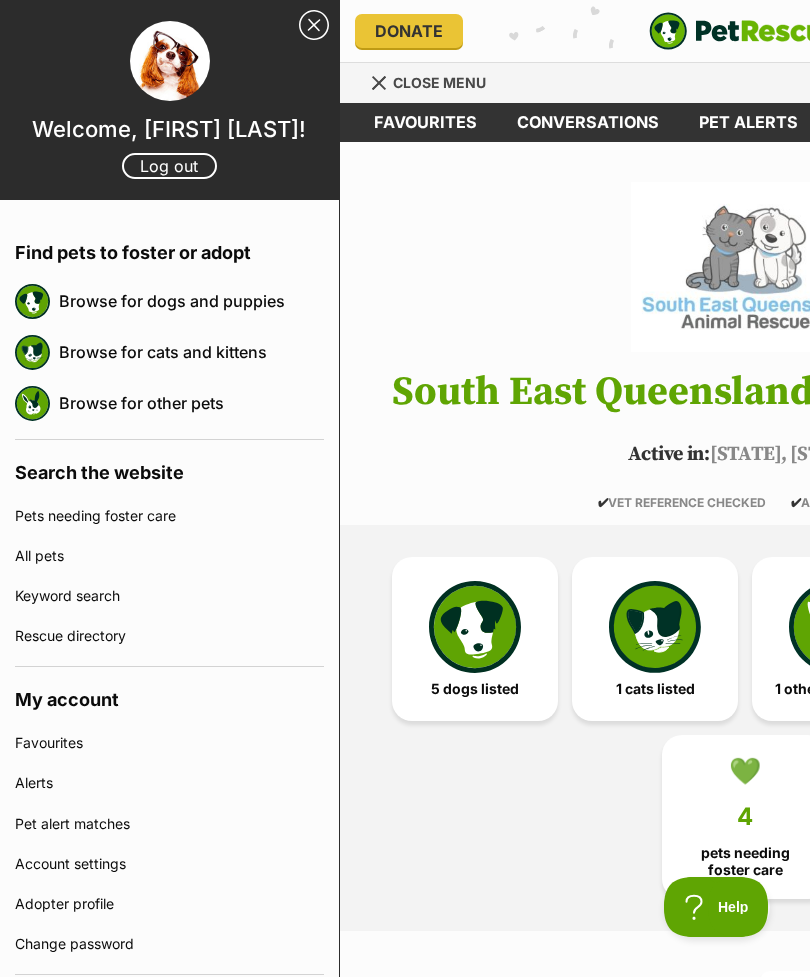 click on "Browse for dogs and puppies" at bounding box center (191, 301) 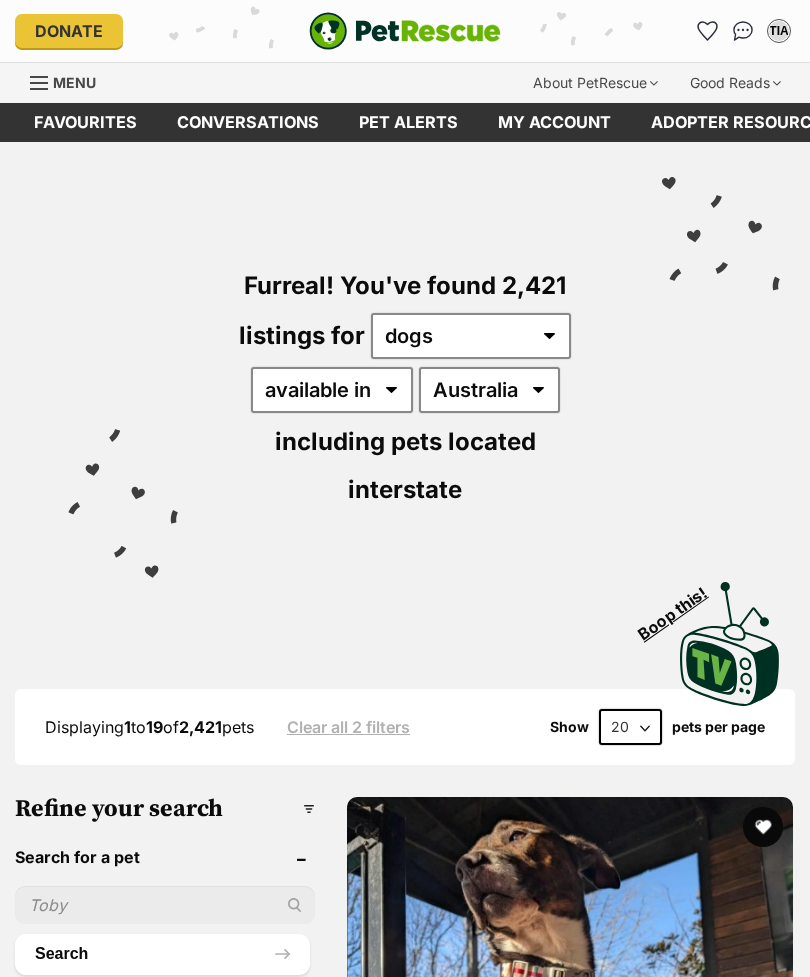 scroll, scrollTop: 0, scrollLeft: 0, axis: both 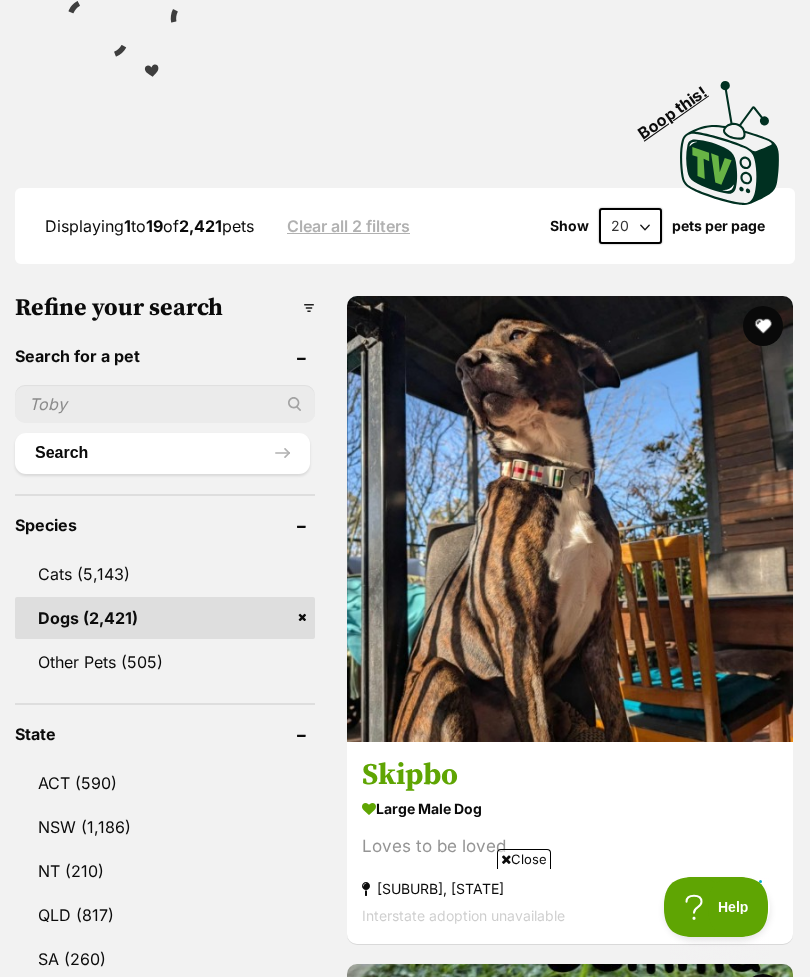 click on "QLD (817)" at bounding box center (165, 915) 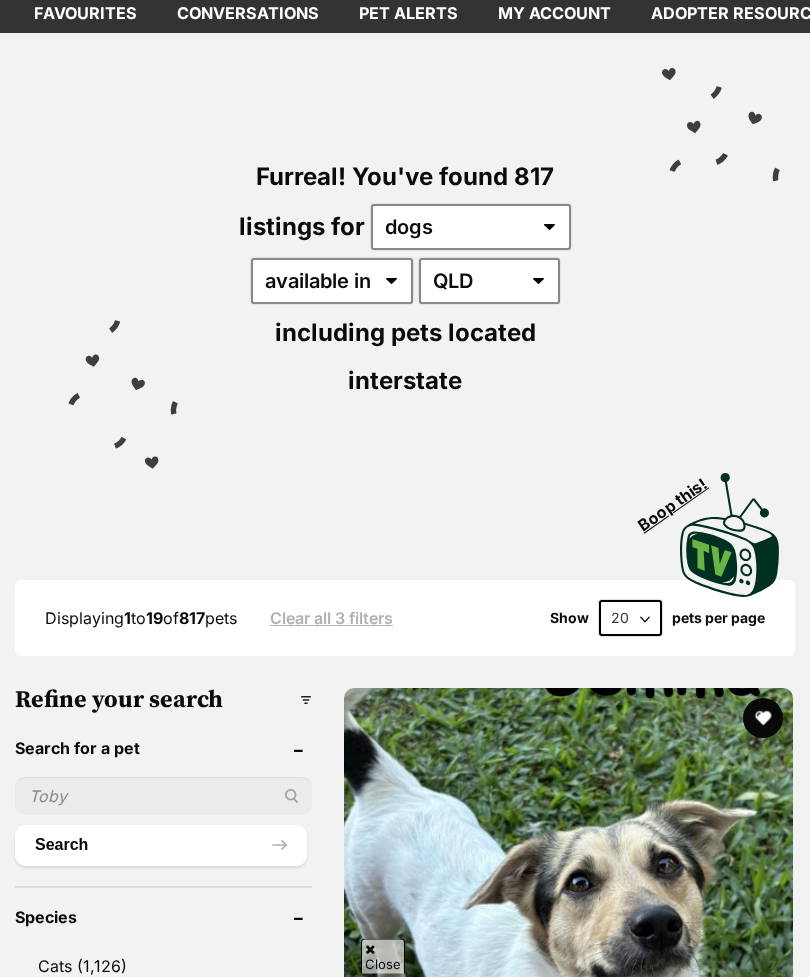 scroll, scrollTop: 0, scrollLeft: 0, axis: both 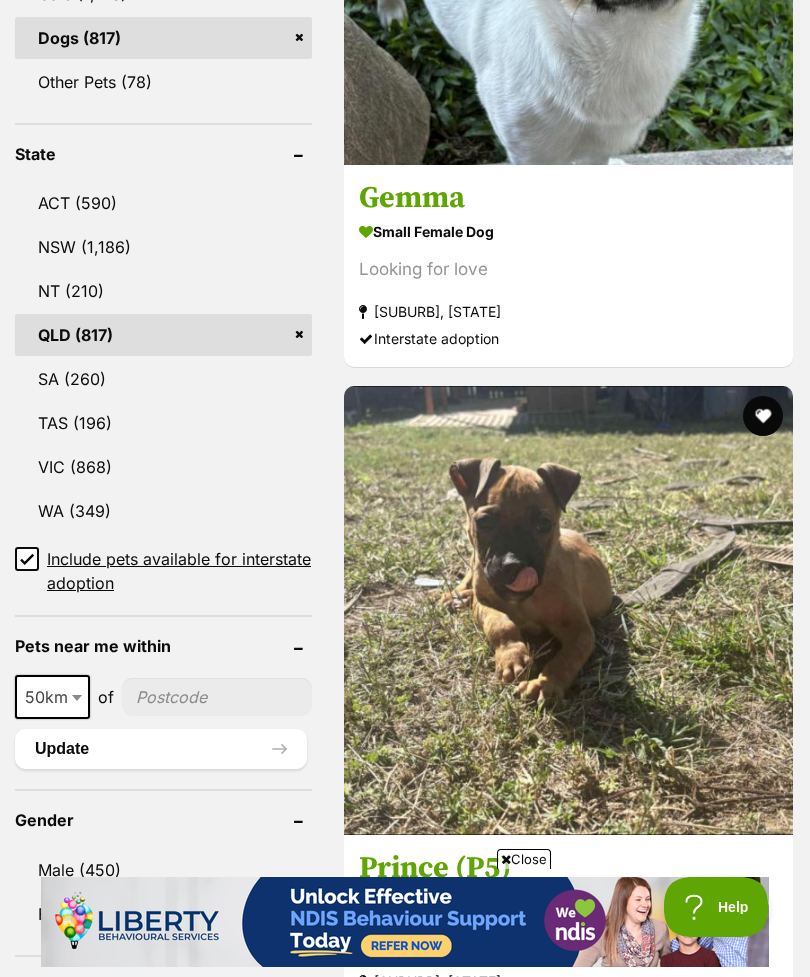 click on "50km" at bounding box center [52, 697] 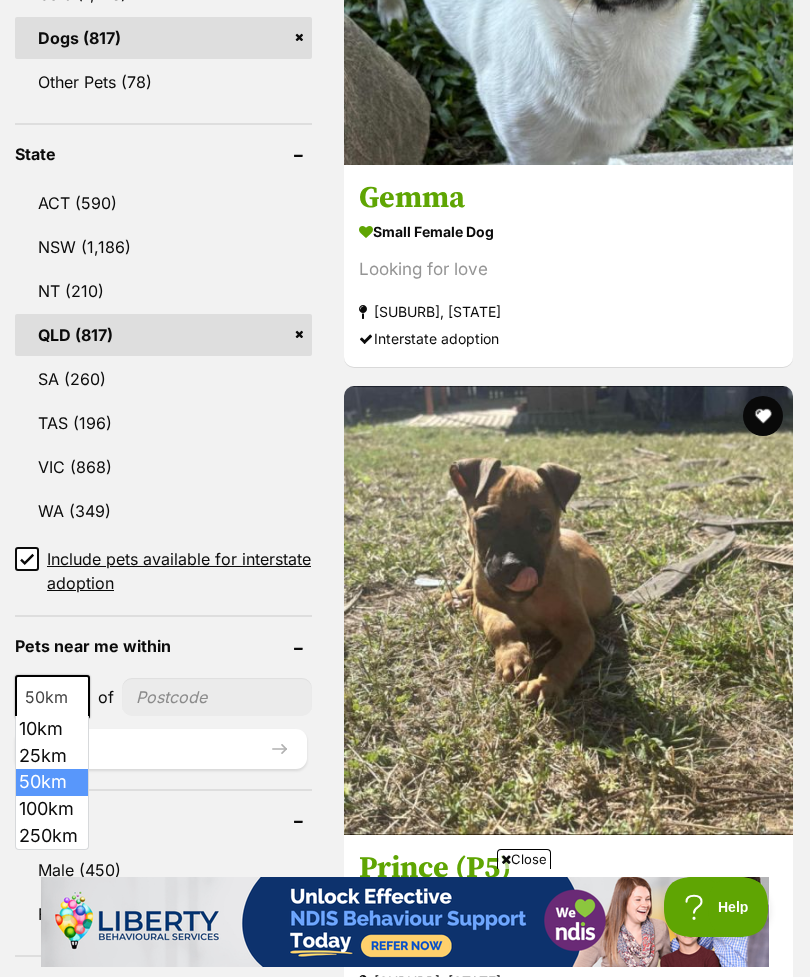 select on "250" 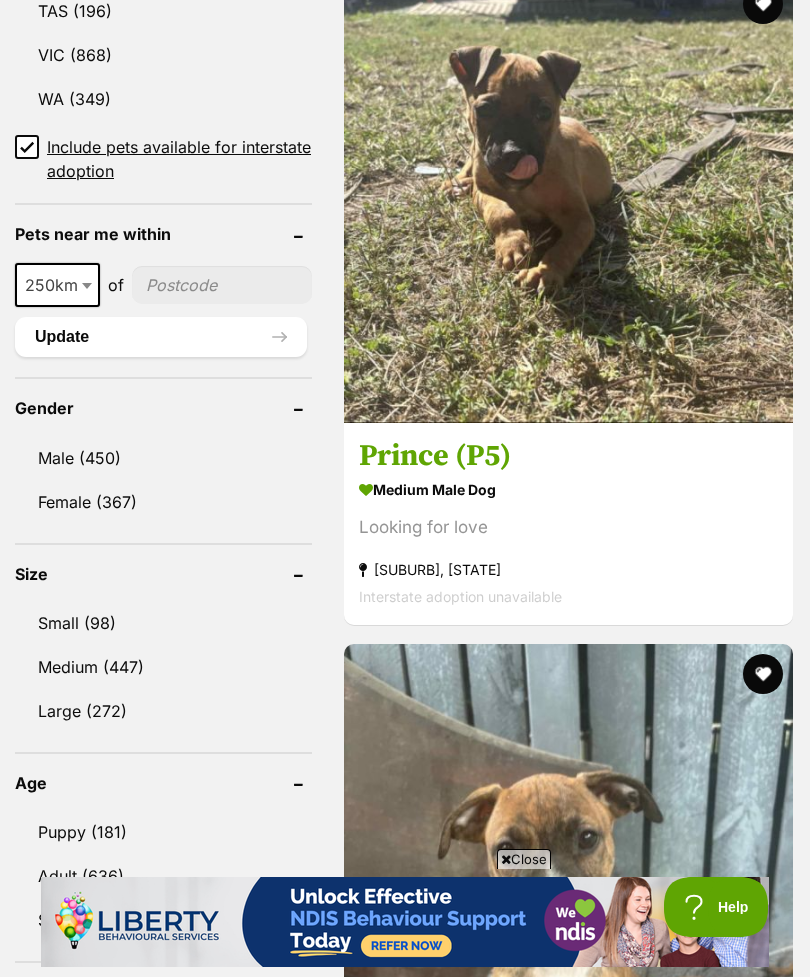 scroll, scrollTop: 1530, scrollLeft: 0, axis: vertical 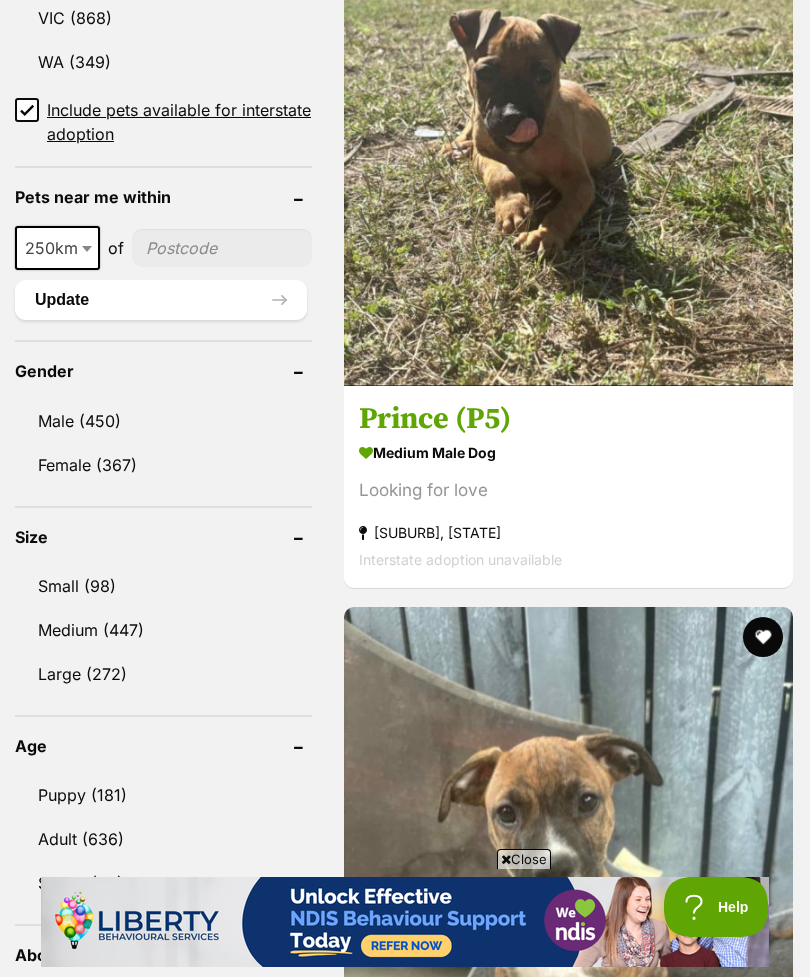 click on "Small (98)" at bounding box center [163, 586] 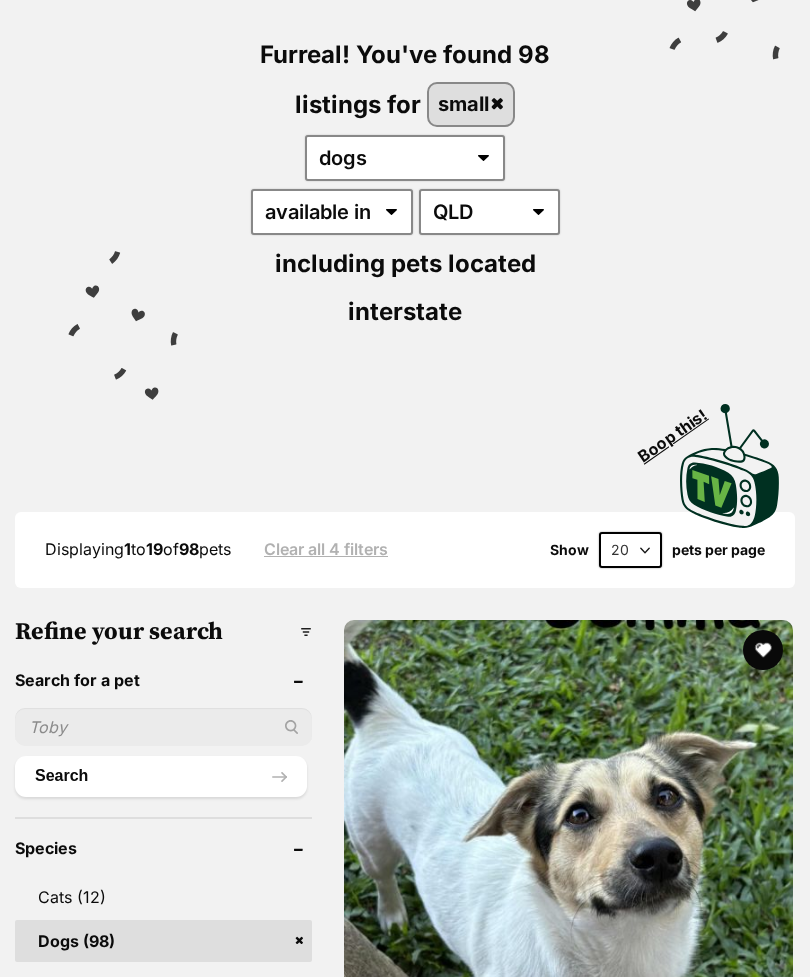 scroll, scrollTop: 0, scrollLeft: 0, axis: both 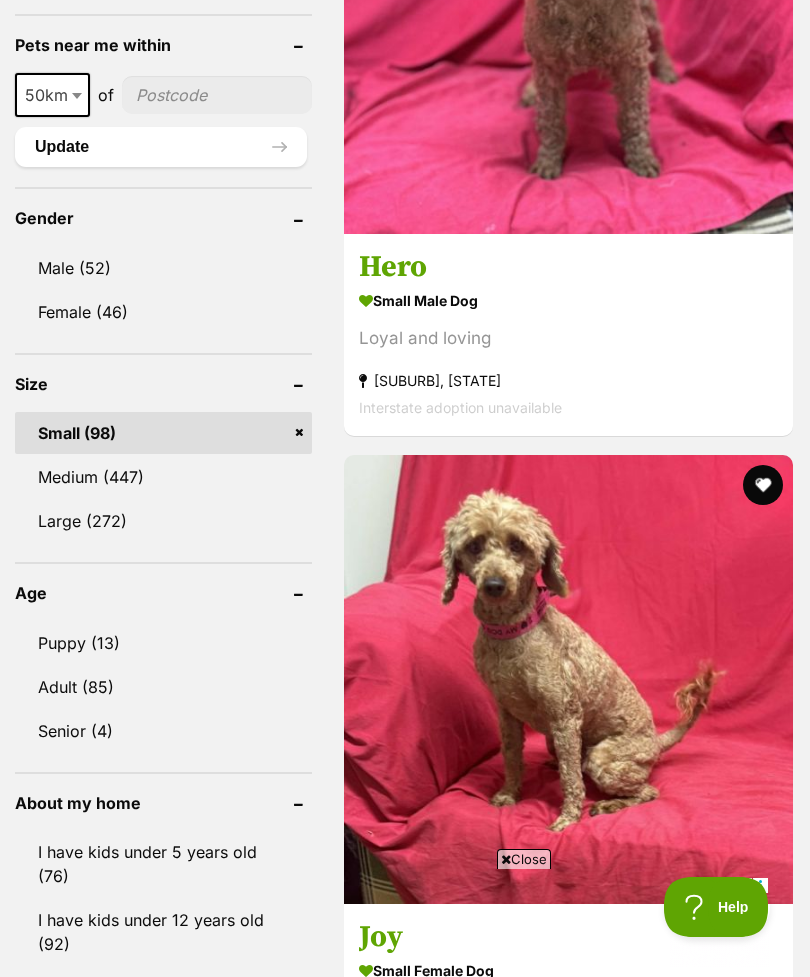 click on "Adult (85)" at bounding box center (163, 687) 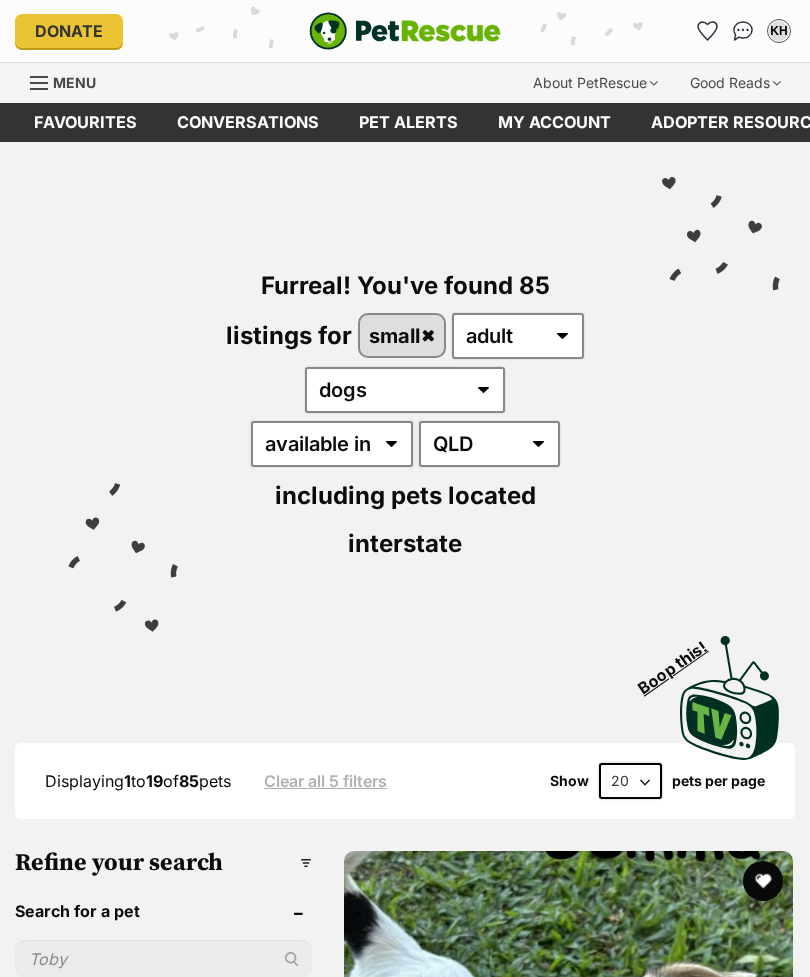 scroll, scrollTop: 0, scrollLeft: 0, axis: both 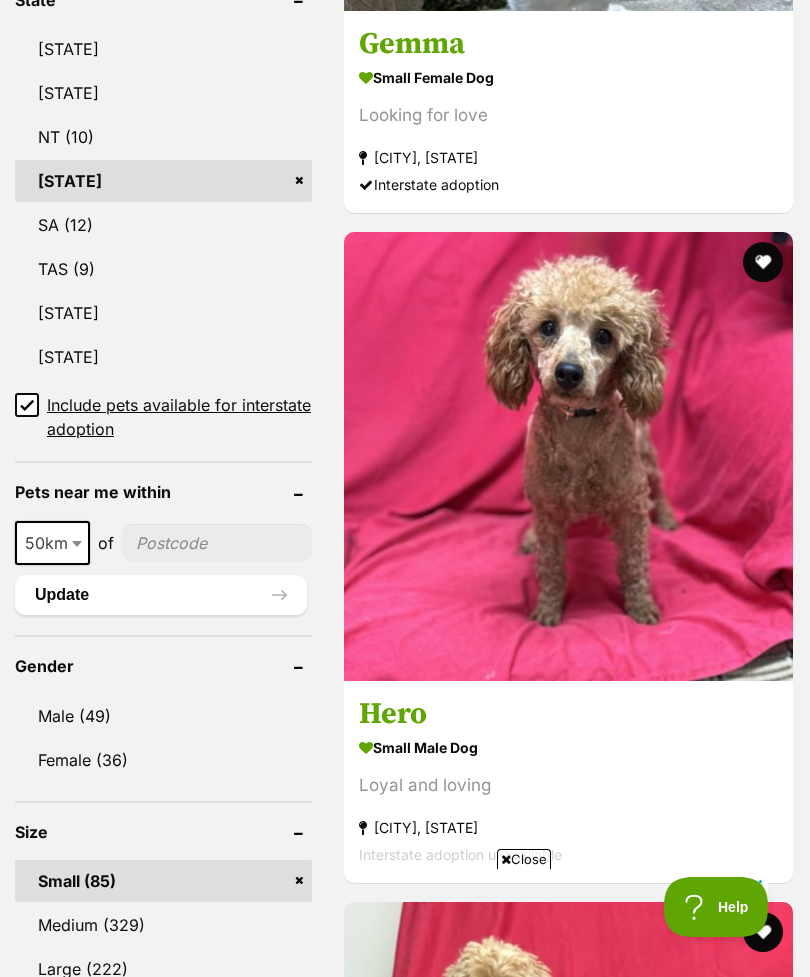 click at bounding box center [79, 543] 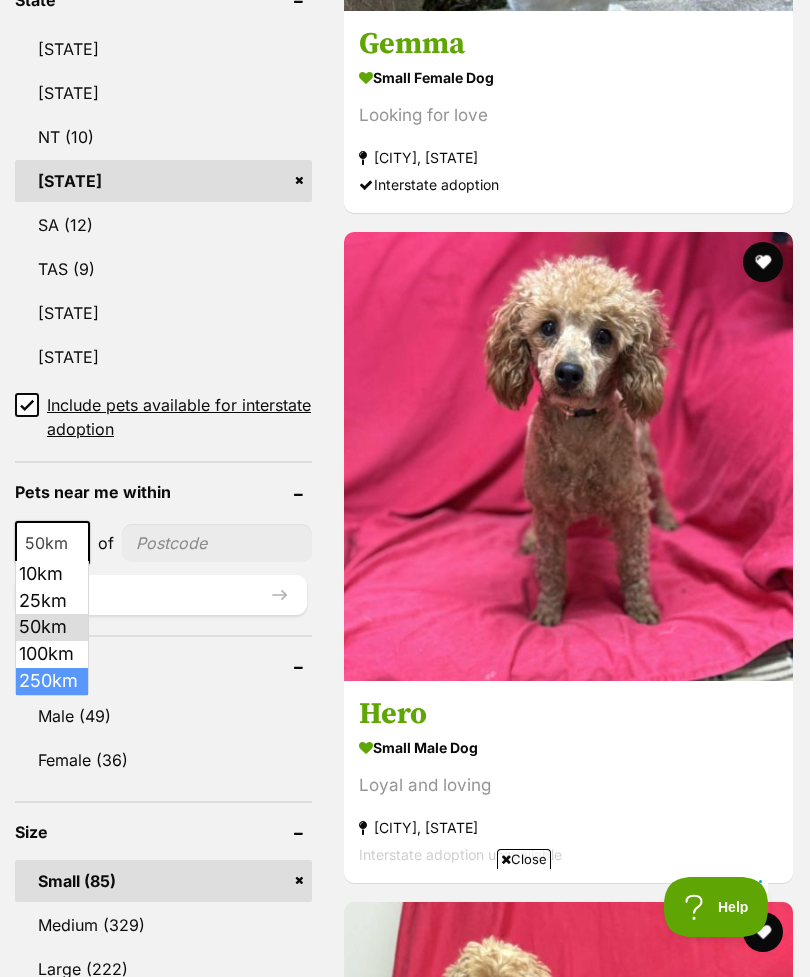 select on "250" 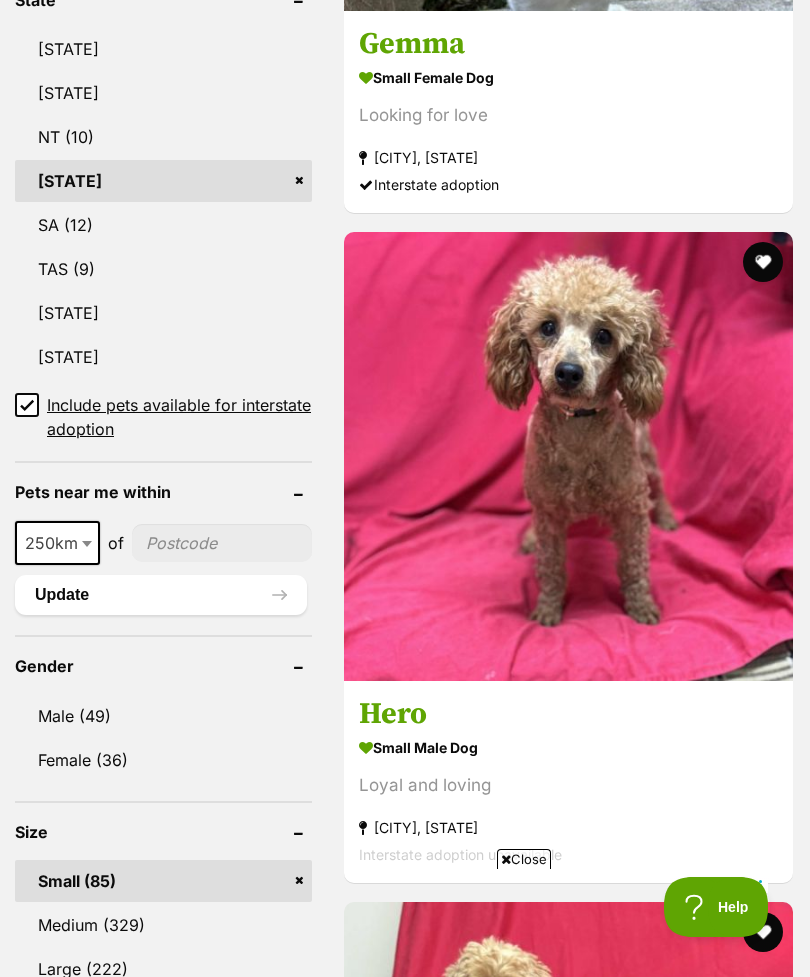 click at bounding box center [222, 543] 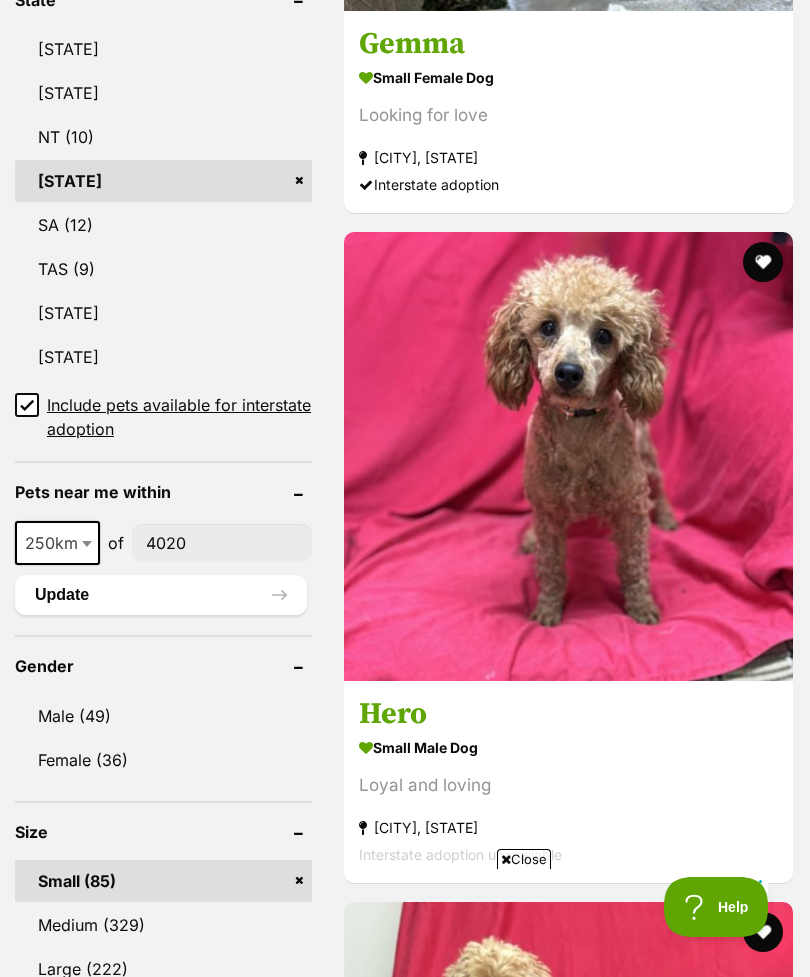 type on "4020" 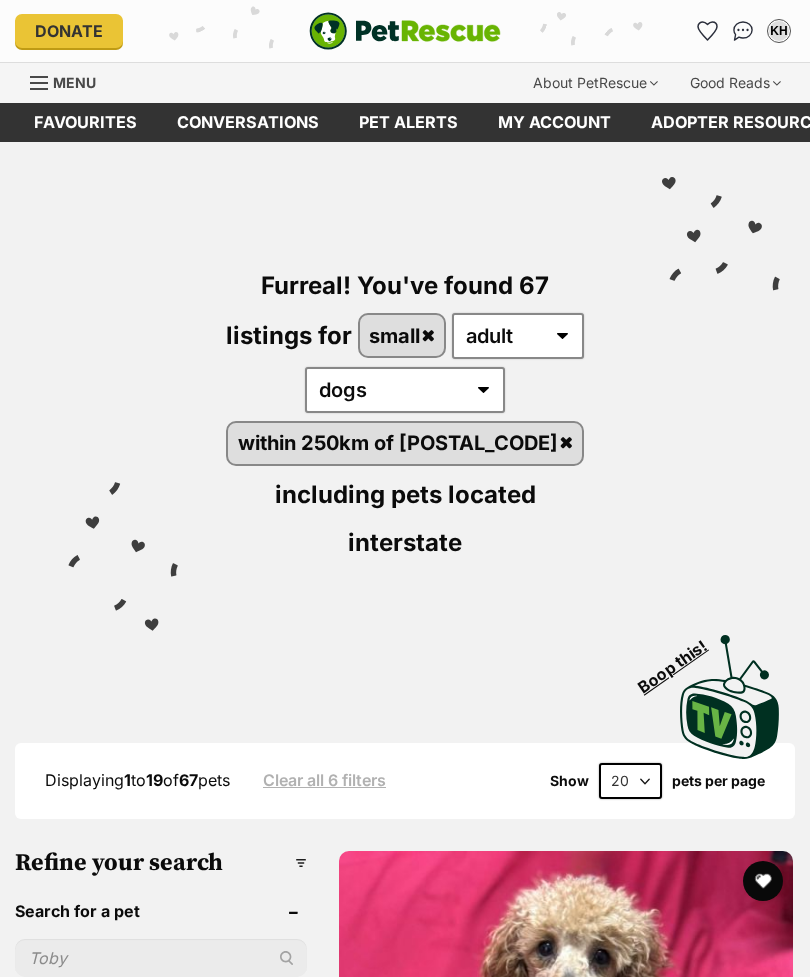 scroll, scrollTop: 0, scrollLeft: 0, axis: both 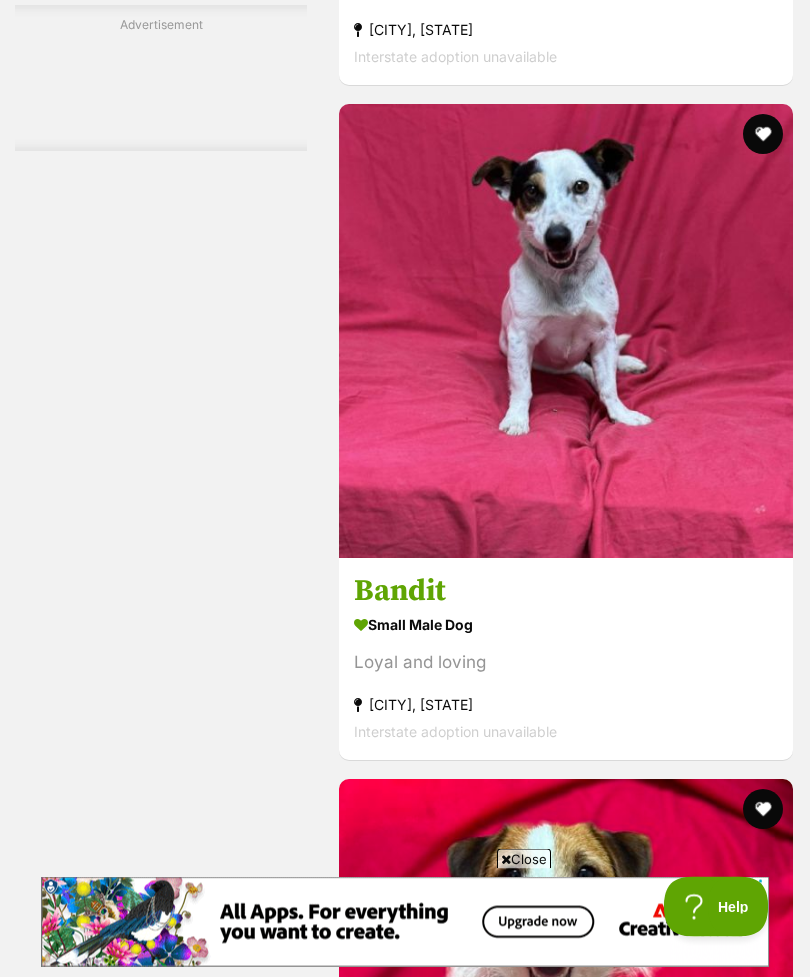 click at bounding box center (763, 135) 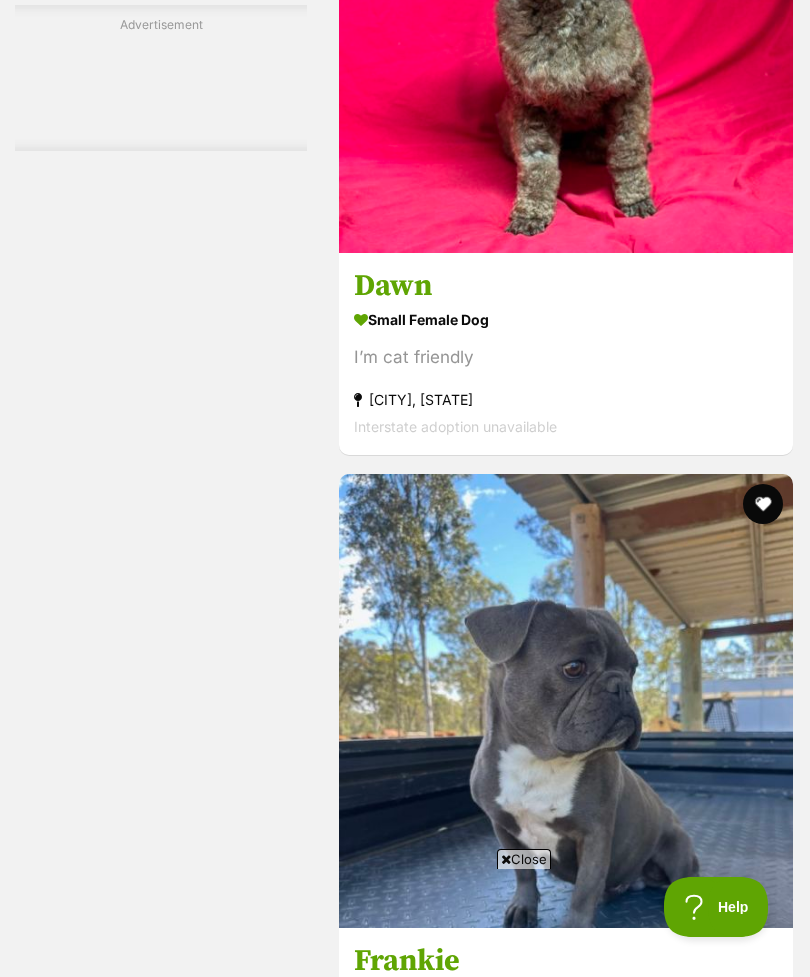 scroll, scrollTop: 0, scrollLeft: 0, axis: both 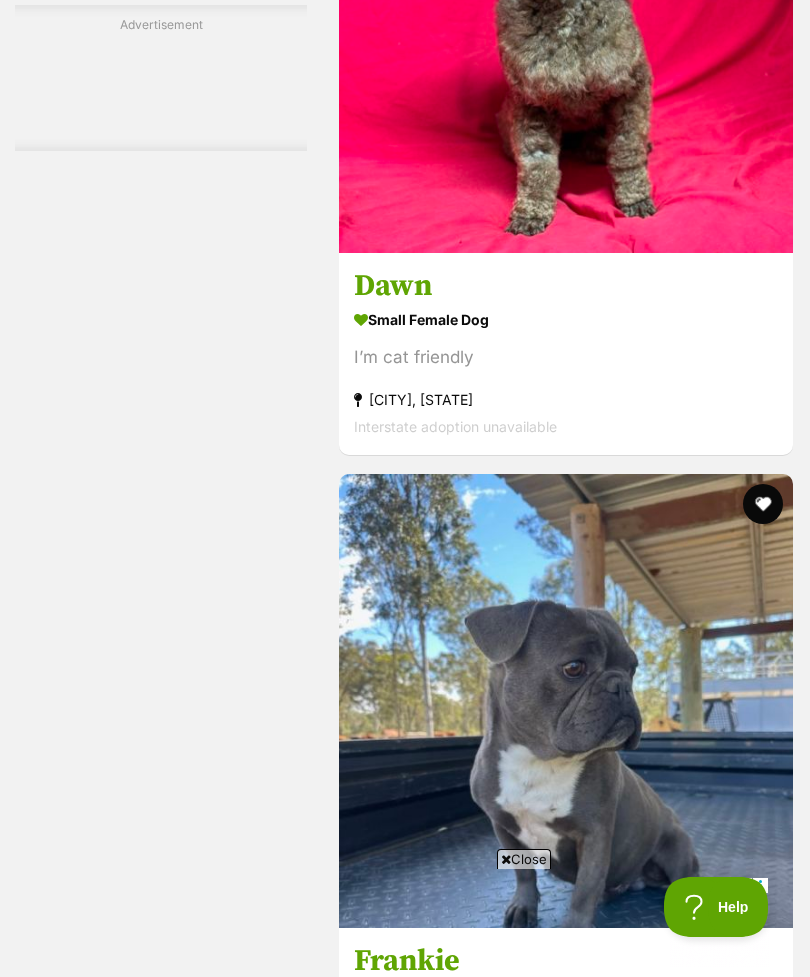 click at bounding box center (566, 26) 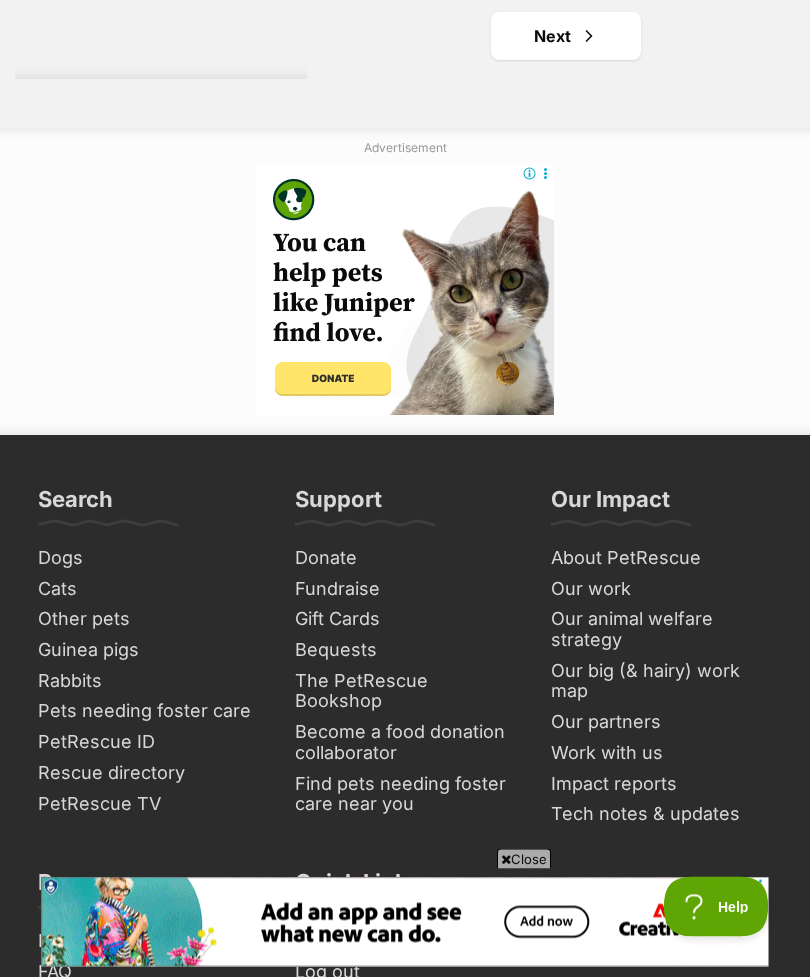 scroll, scrollTop: 15188, scrollLeft: 0, axis: vertical 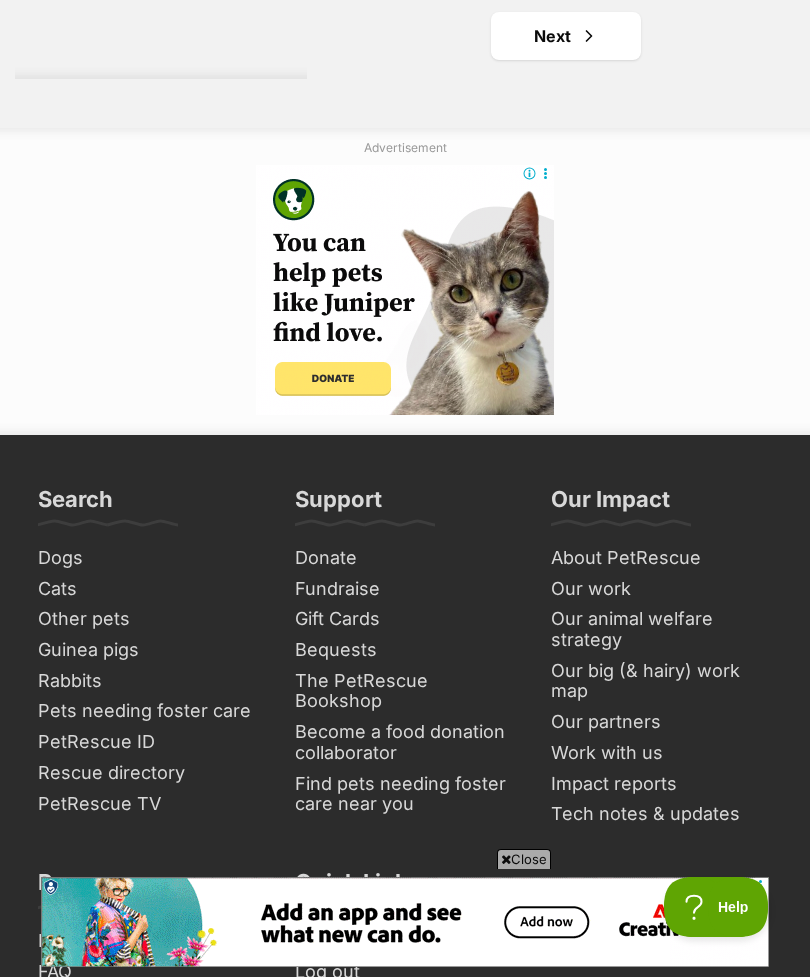 click at bounding box center [589, 36] 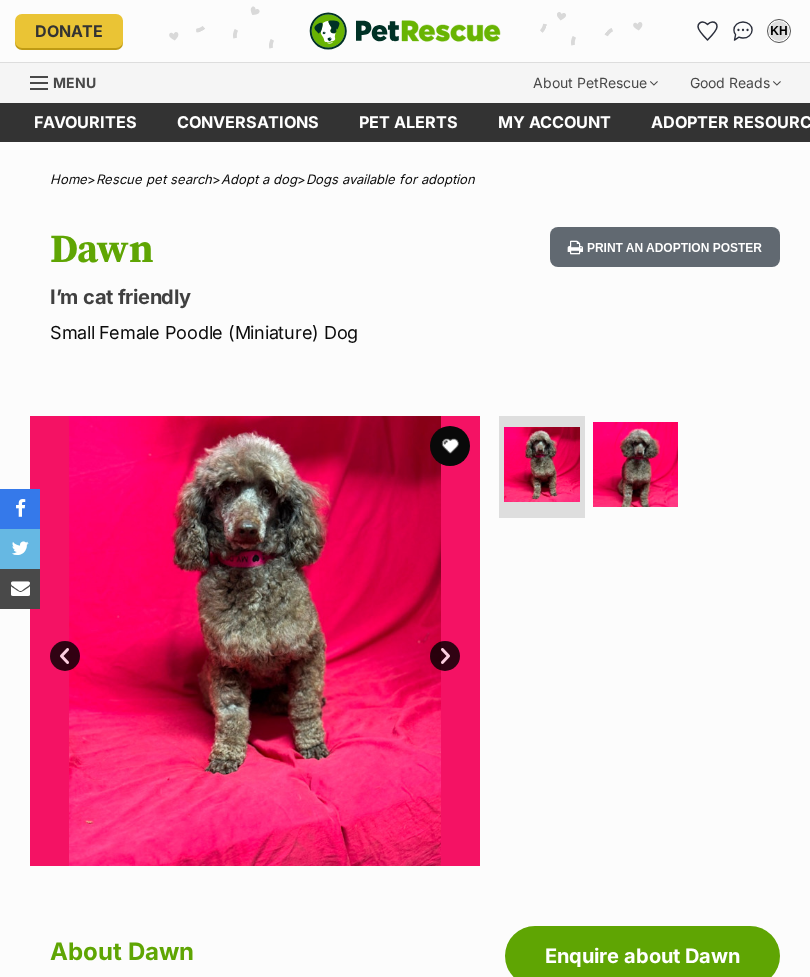 scroll, scrollTop: 0, scrollLeft: 0, axis: both 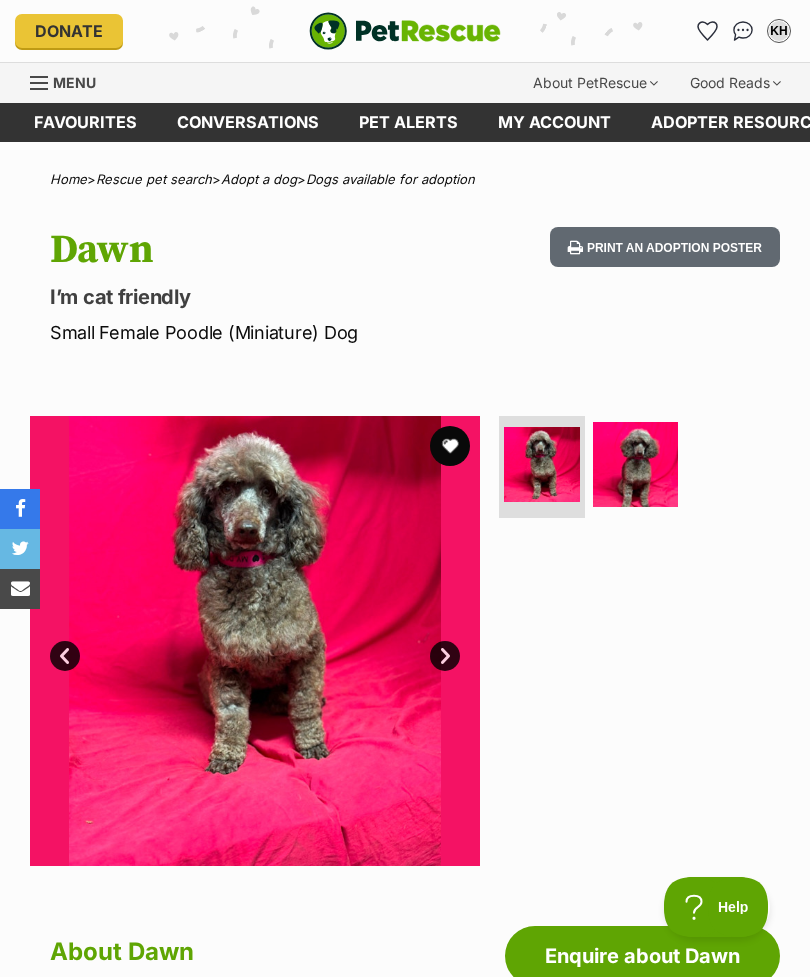click at bounding box center [450, 446] 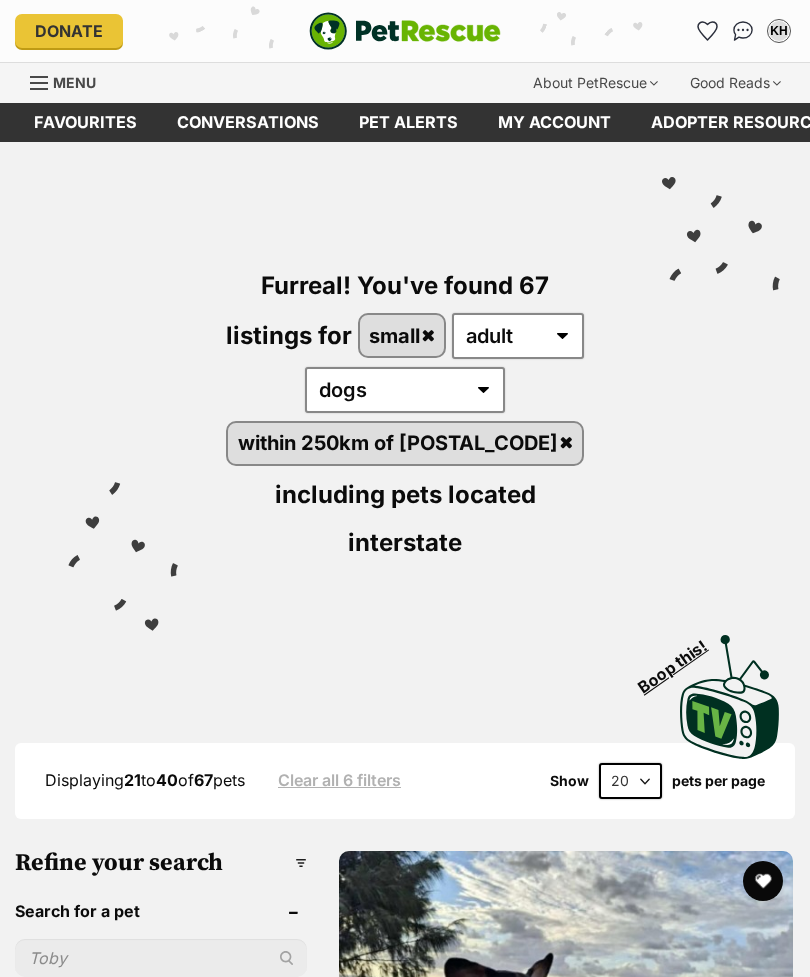 scroll, scrollTop: 534, scrollLeft: 0, axis: vertical 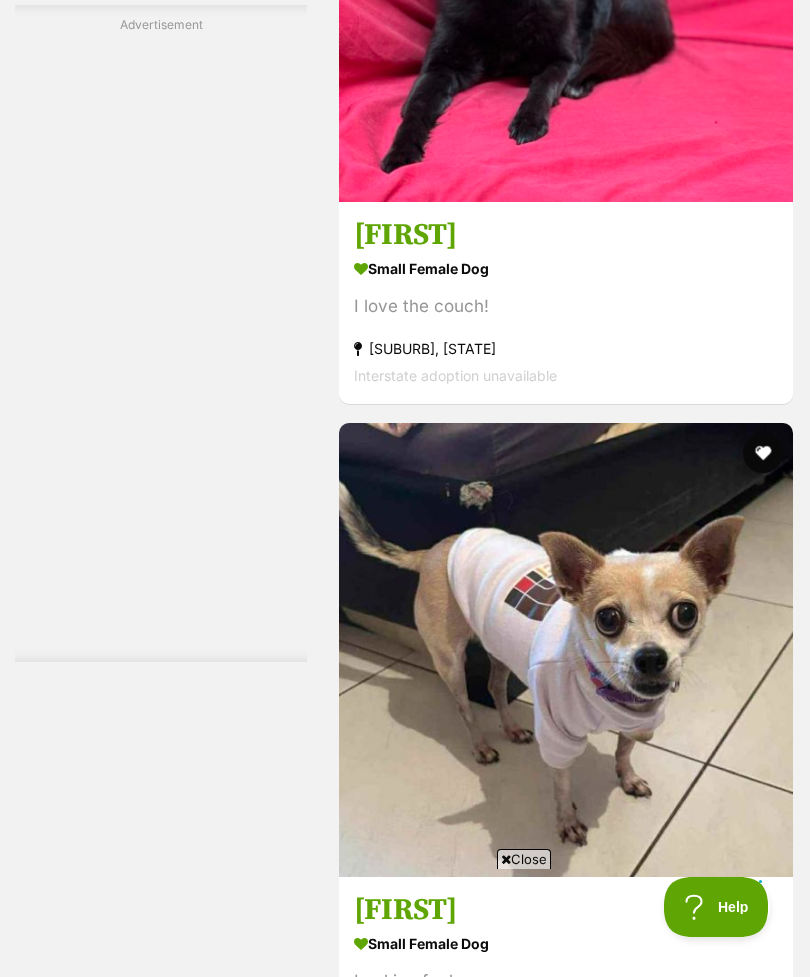 click at bounding box center (763, -222) 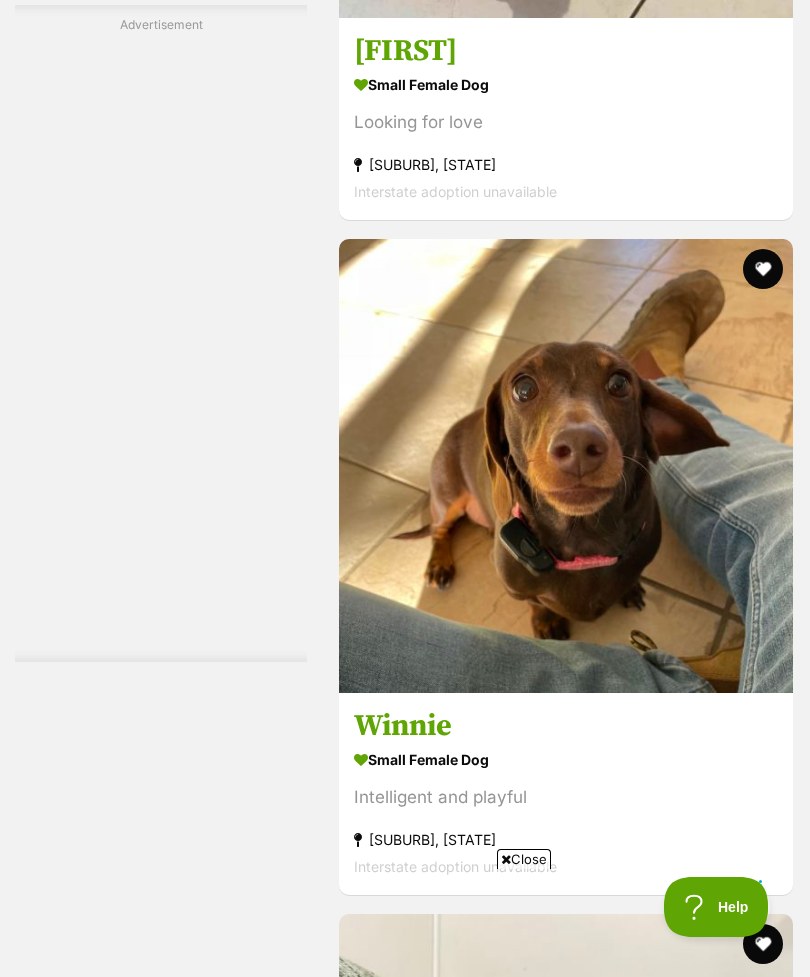 scroll, scrollTop: 10639, scrollLeft: 0, axis: vertical 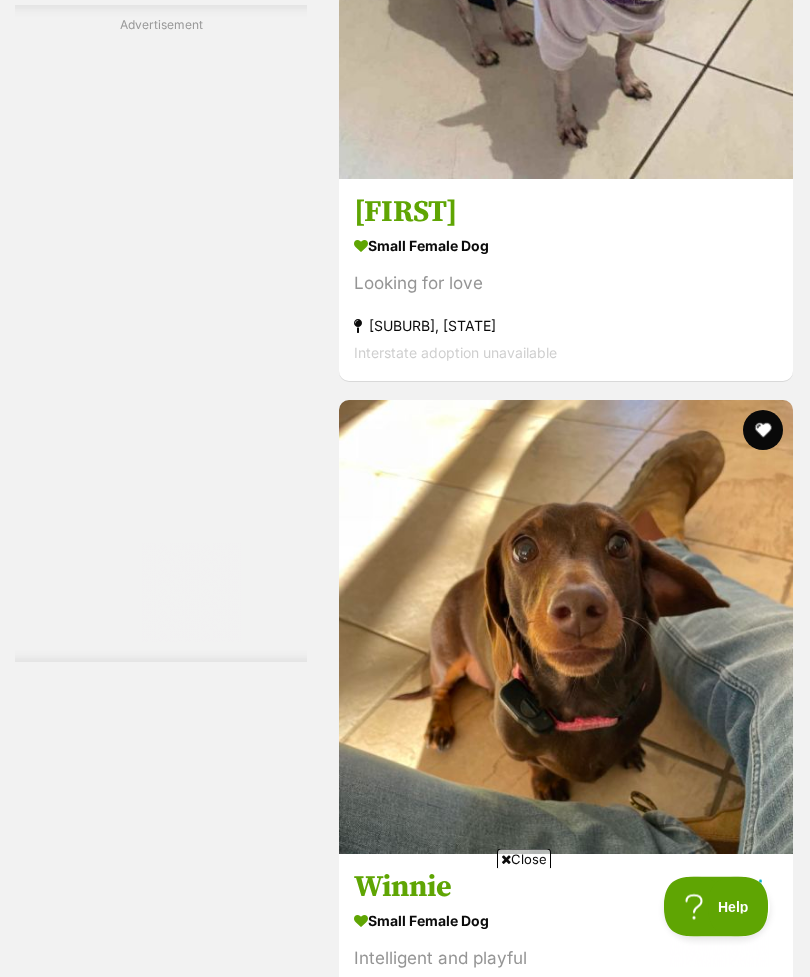 click at bounding box center [763, -244] 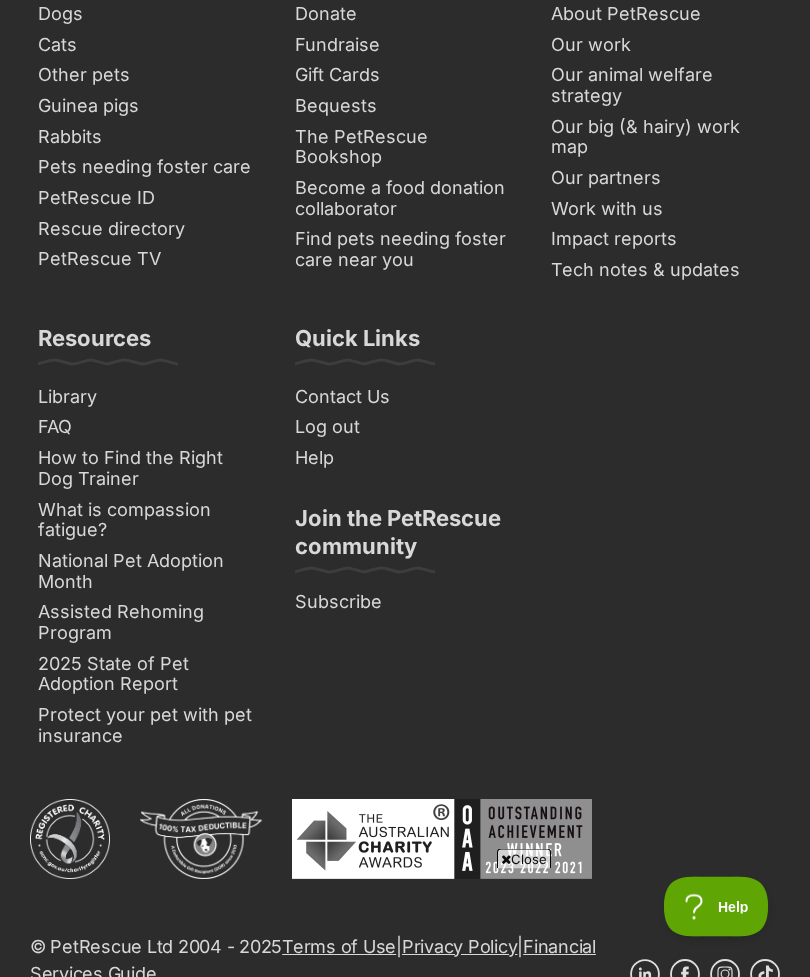 scroll, scrollTop: 15999, scrollLeft: 0, axis: vertical 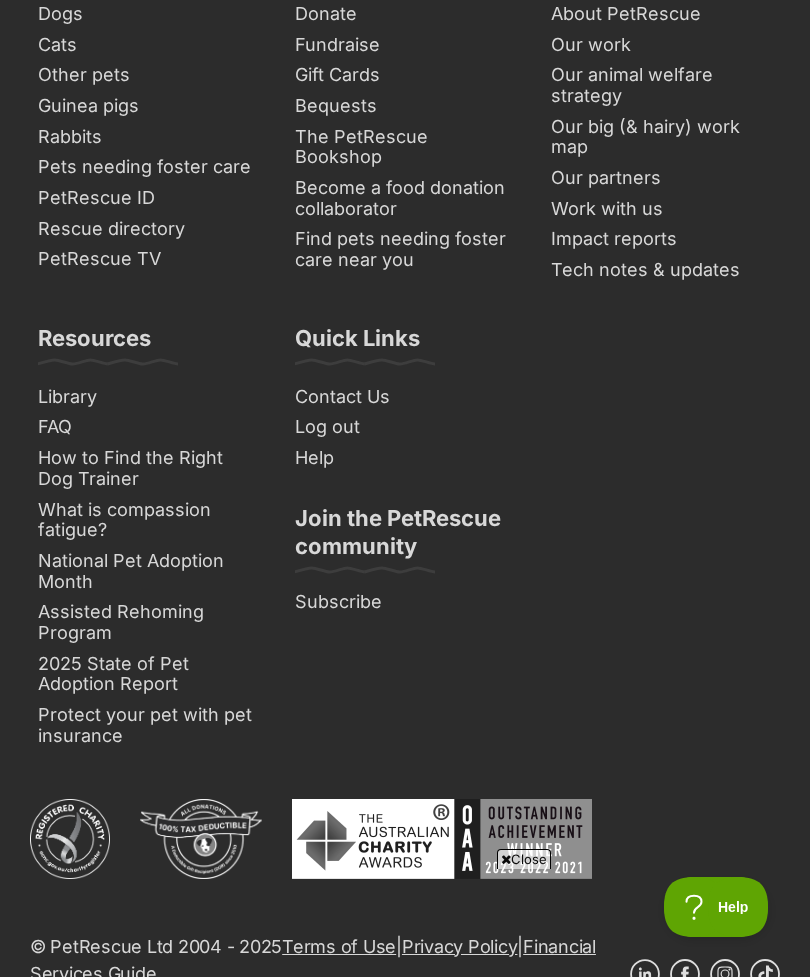 click on "Next" at bounding box center [647, -348] 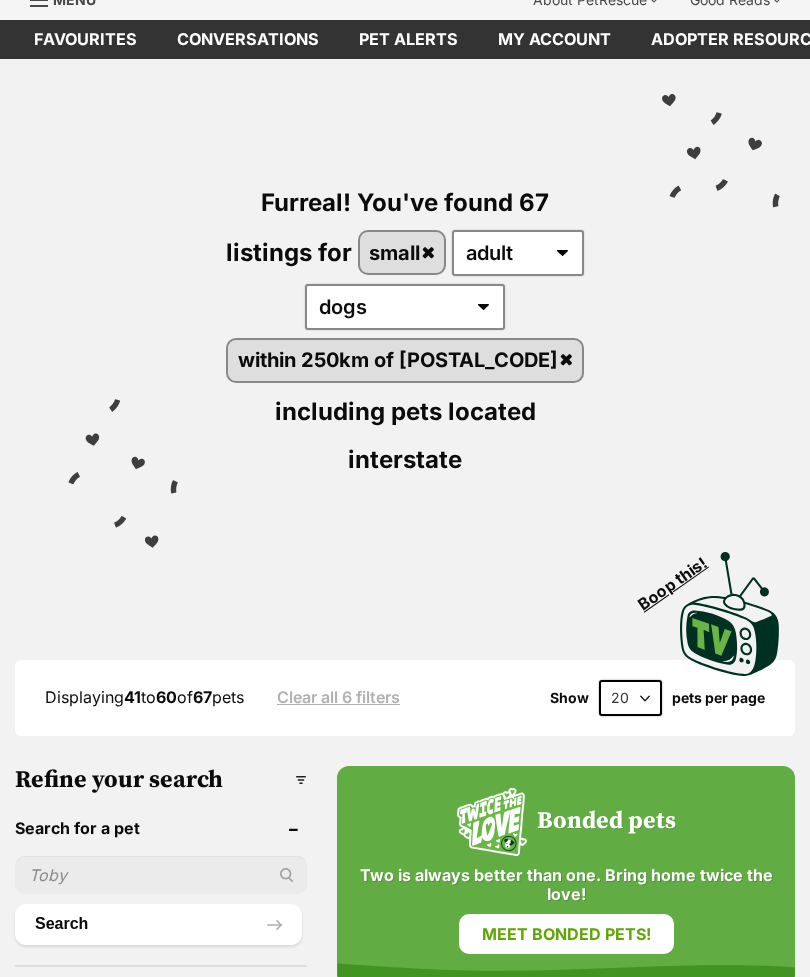 scroll, scrollTop: 0, scrollLeft: 0, axis: both 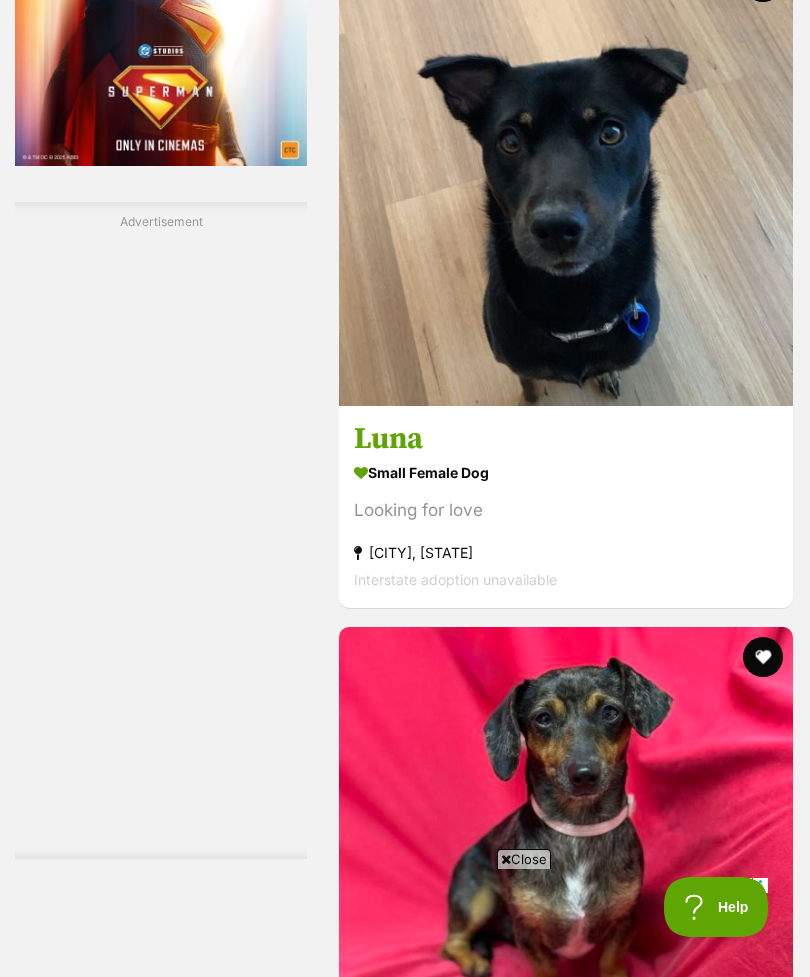 click at bounding box center [566, 179] 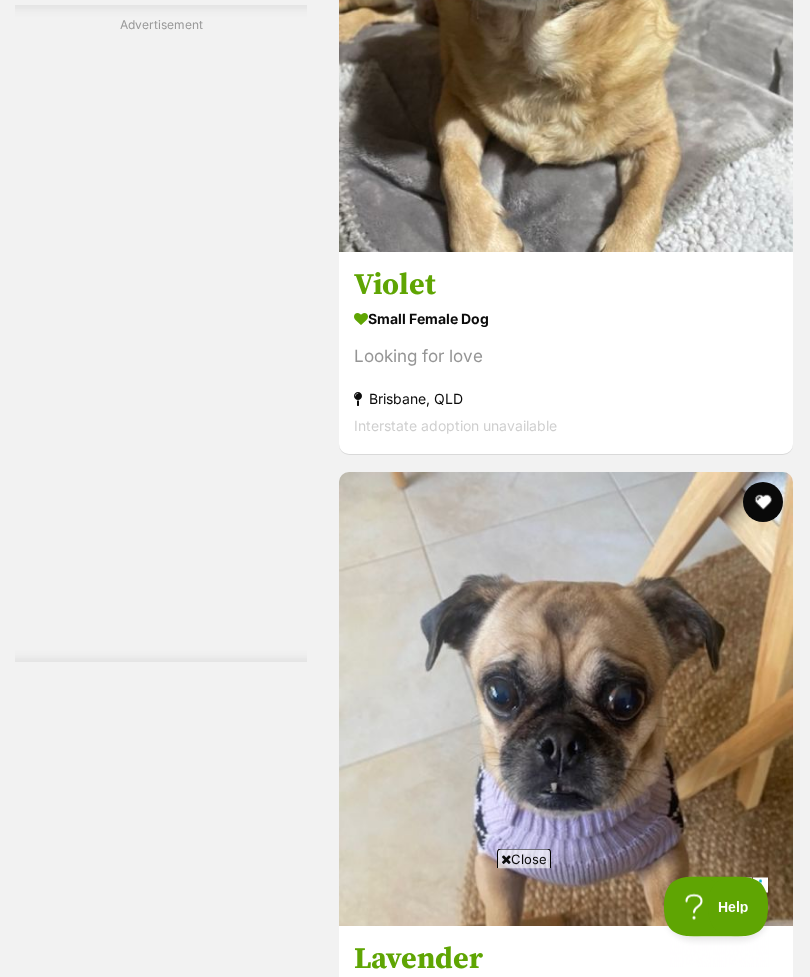 scroll, scrollTop: 5670, scrollLeft: 0, axis: vertical 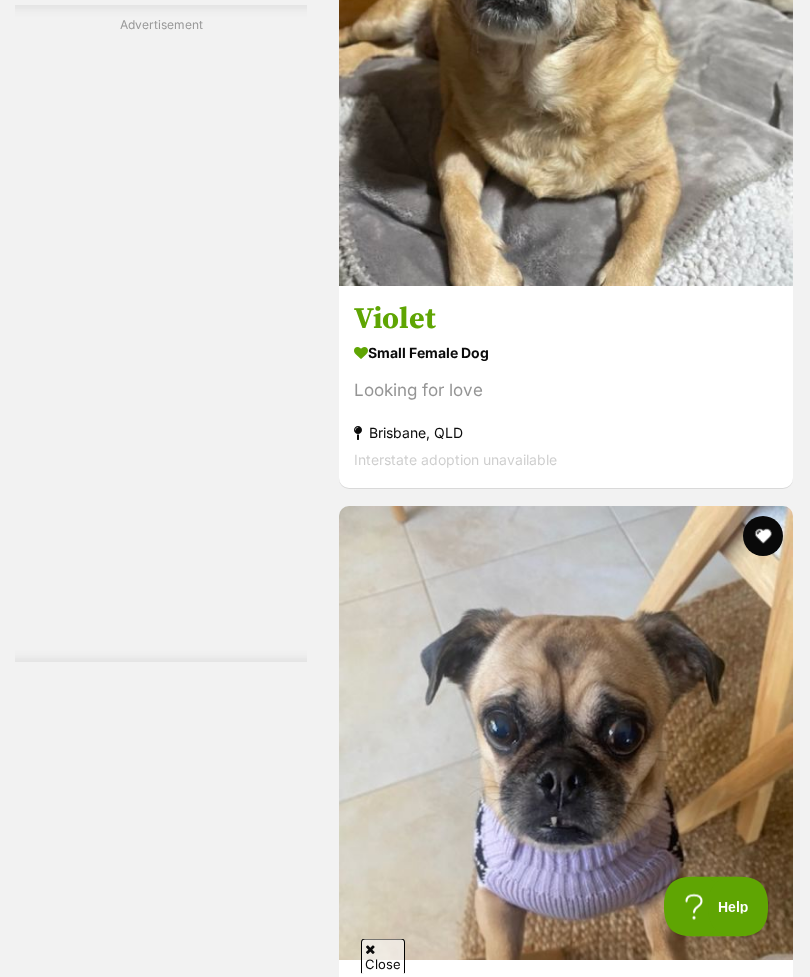 click at bounding box center (566, 60) 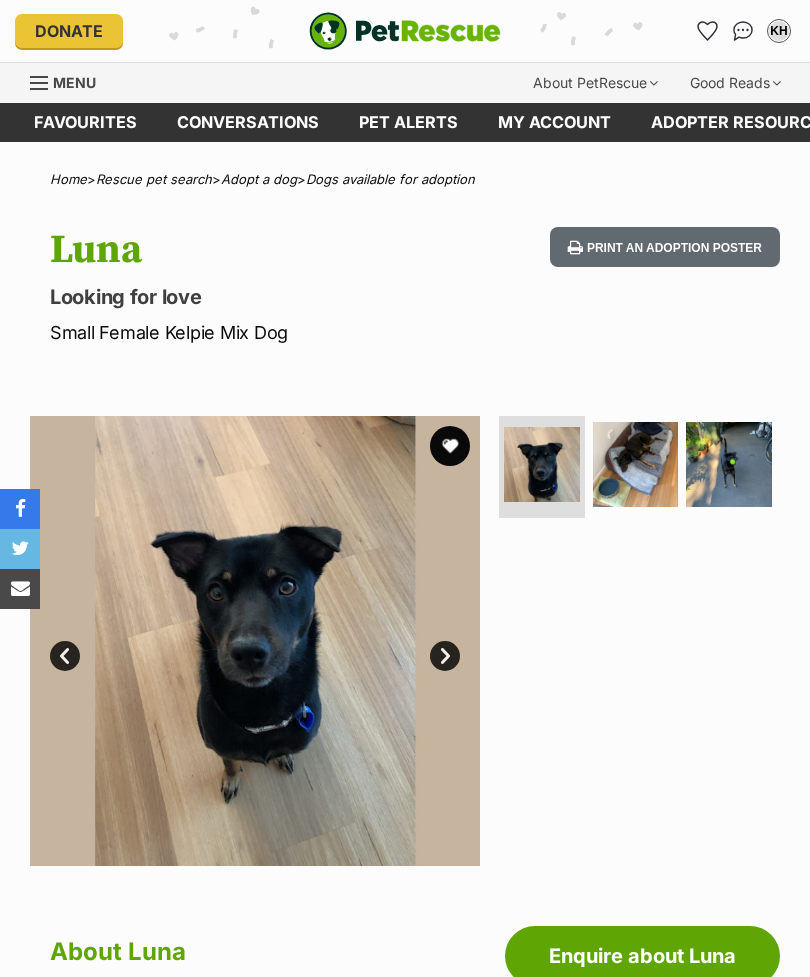 scroll, scrollTop: 0, scrollLeft: 0, axis: both 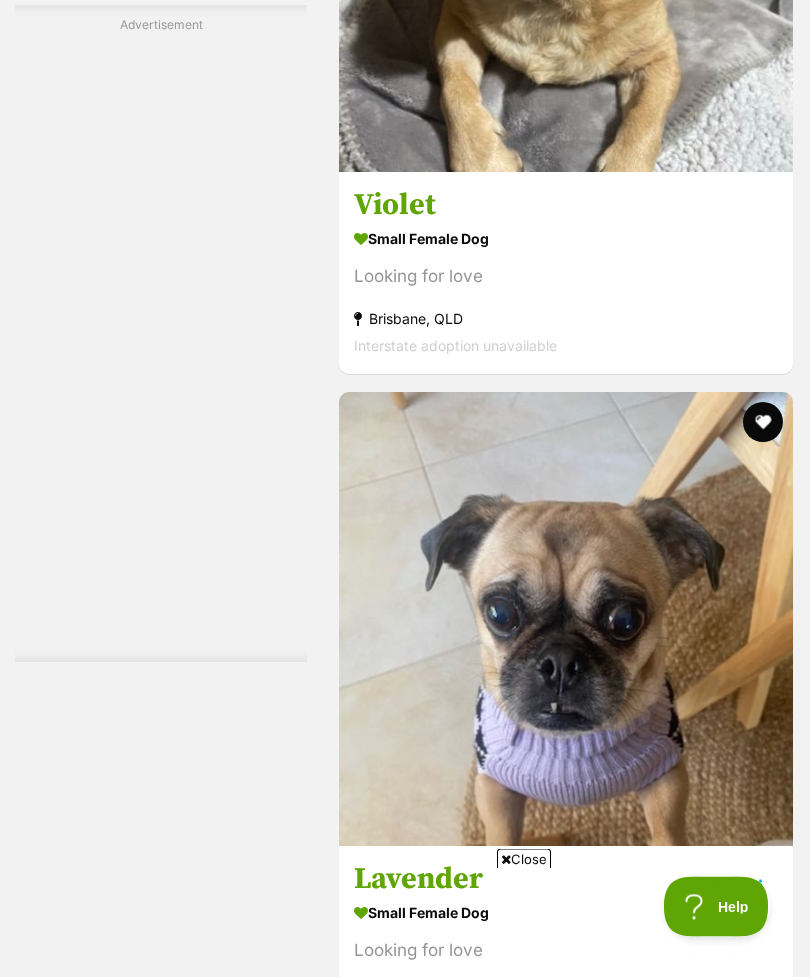 click at bounding box center [566, 620] 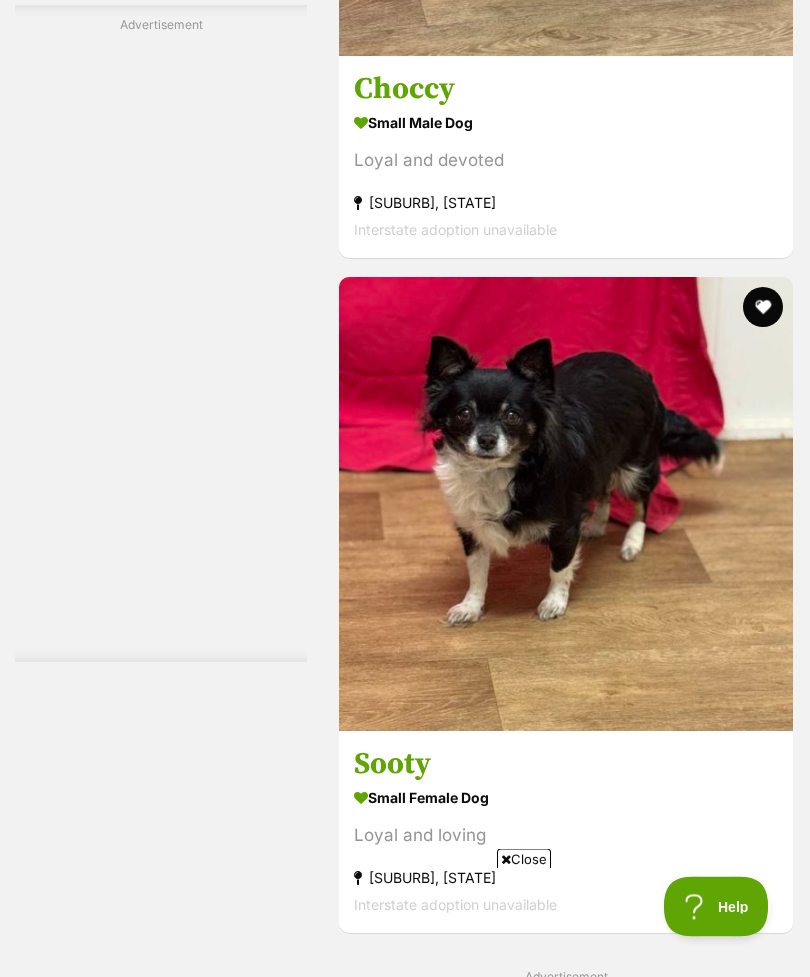 scroll, scrollTop: 8727, scrollLeft: 0, axis: vertical 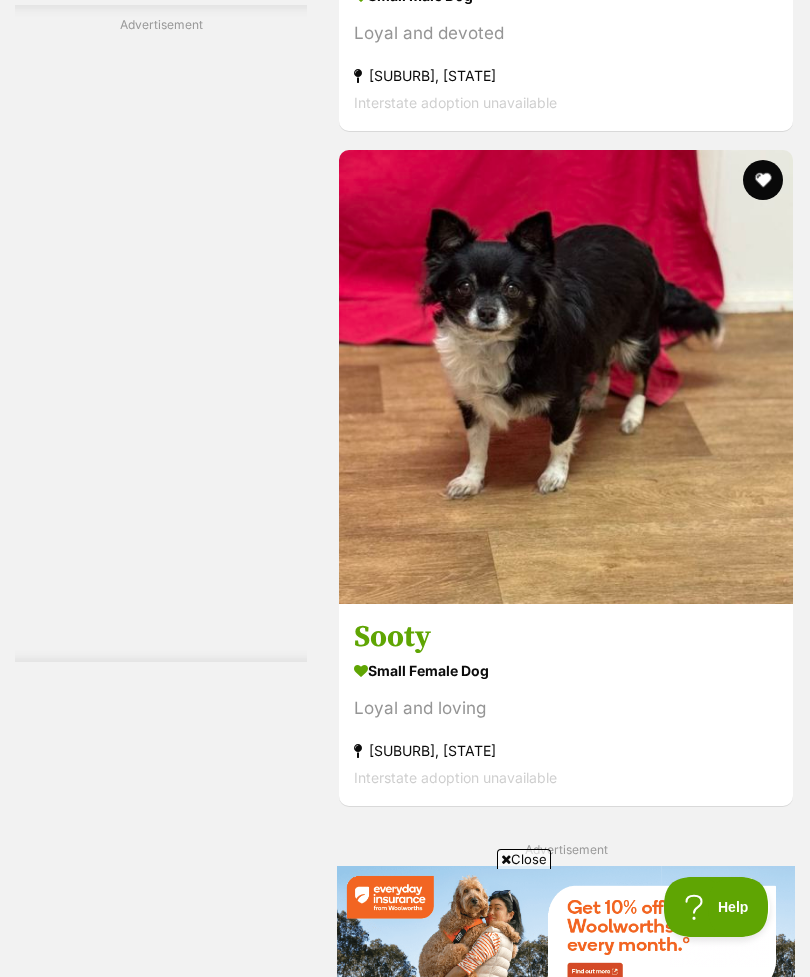 click at bounding box center [763, 180] 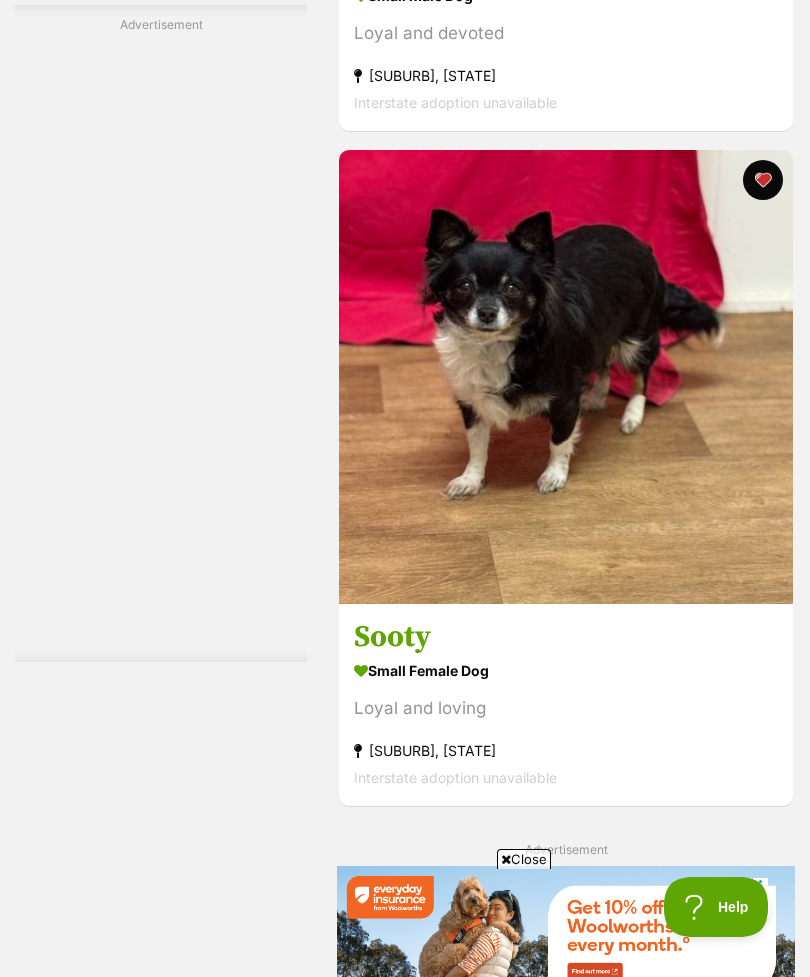 scroll, scrollTop: 8734, scrollLeft: 0, axis: vertical 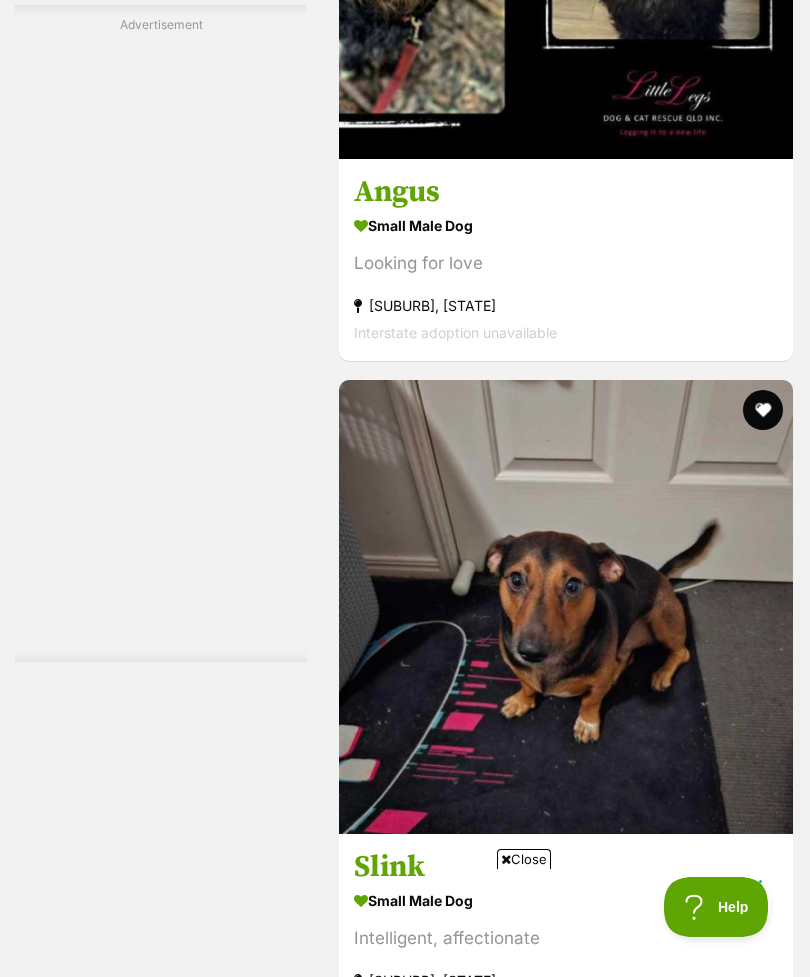 click at bounding box center [566, -68] 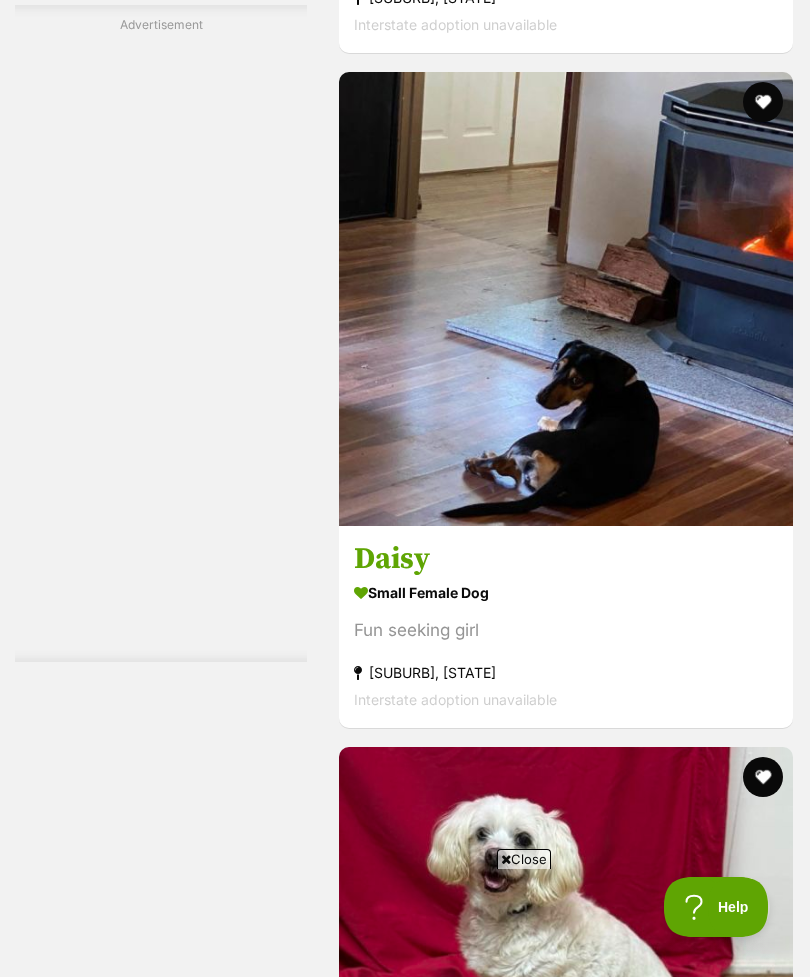scroll, scrollTop: 11764, scrollLeft: 0, axis: vertical 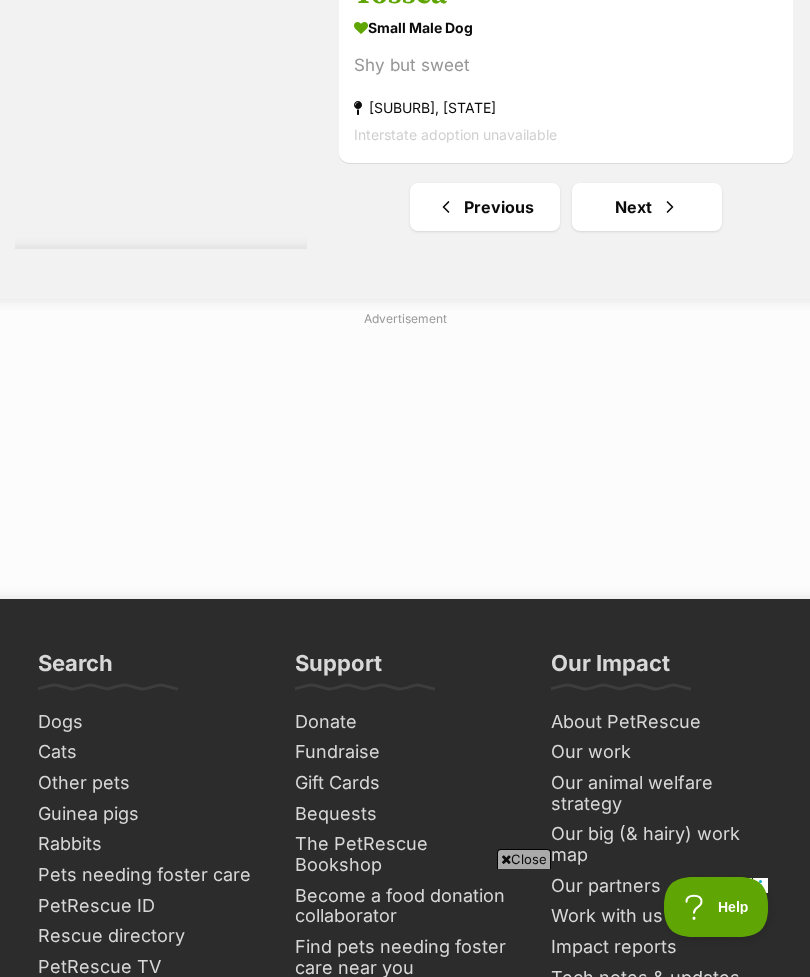 click at bounding box center [763, -463] 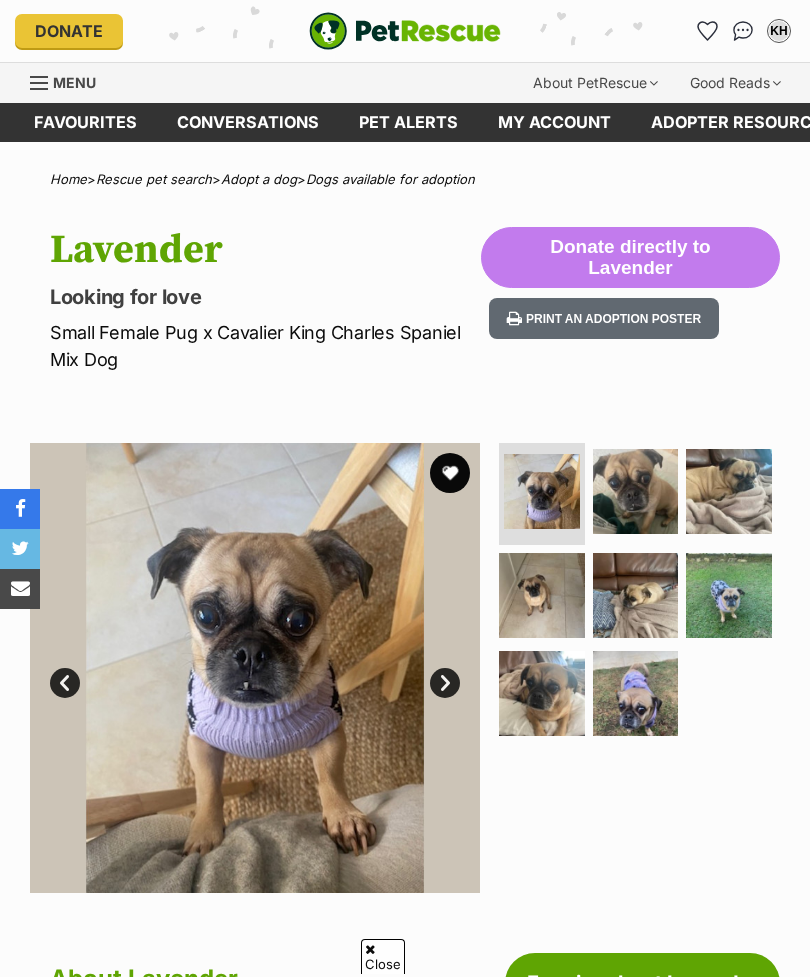 scroll, scrollTop: 324, scrollLeft: 0, axis: vertical 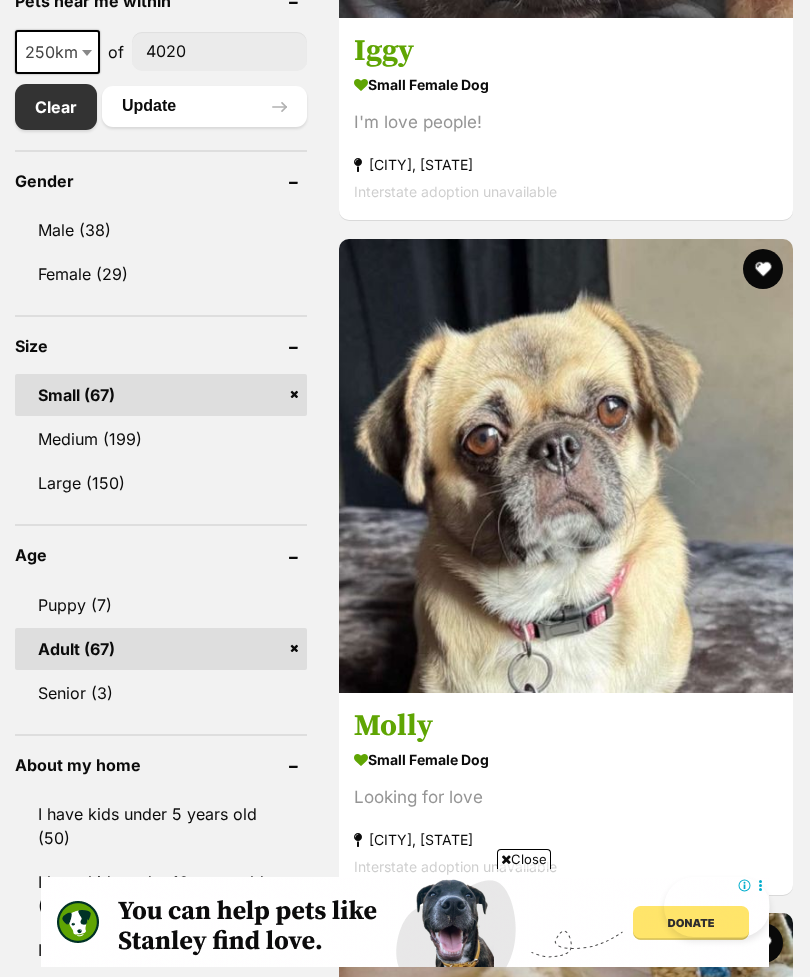 click at bounding box center (763, 269) 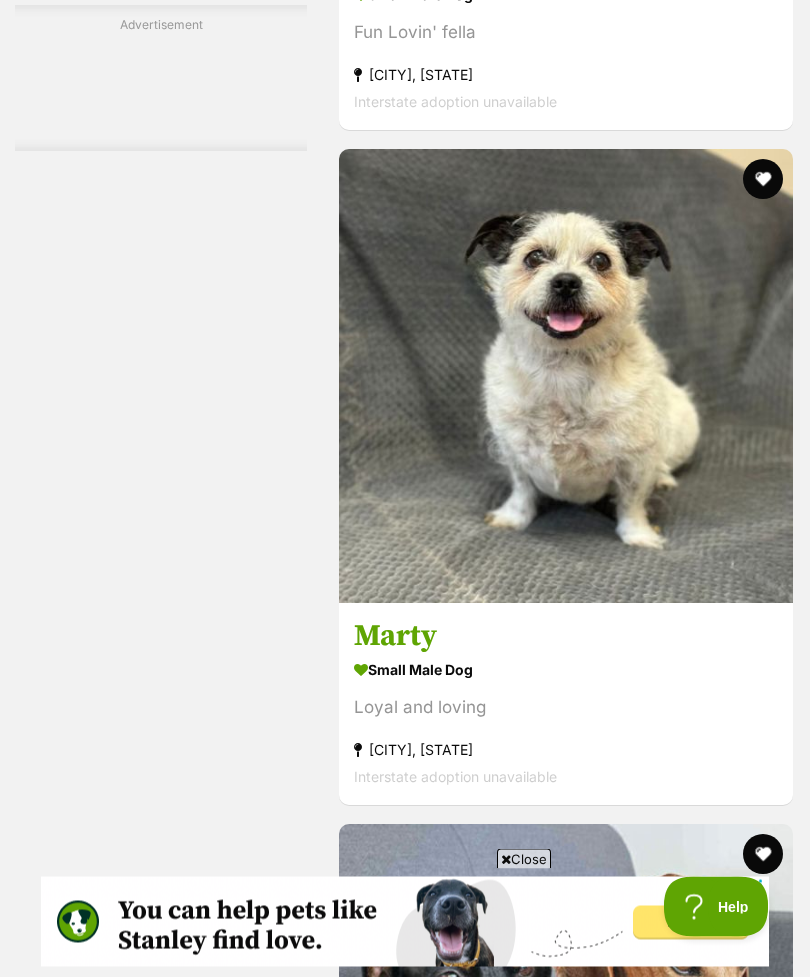 scroll, scrollTop: 3401, scrollLeft: 0, axis: vertical 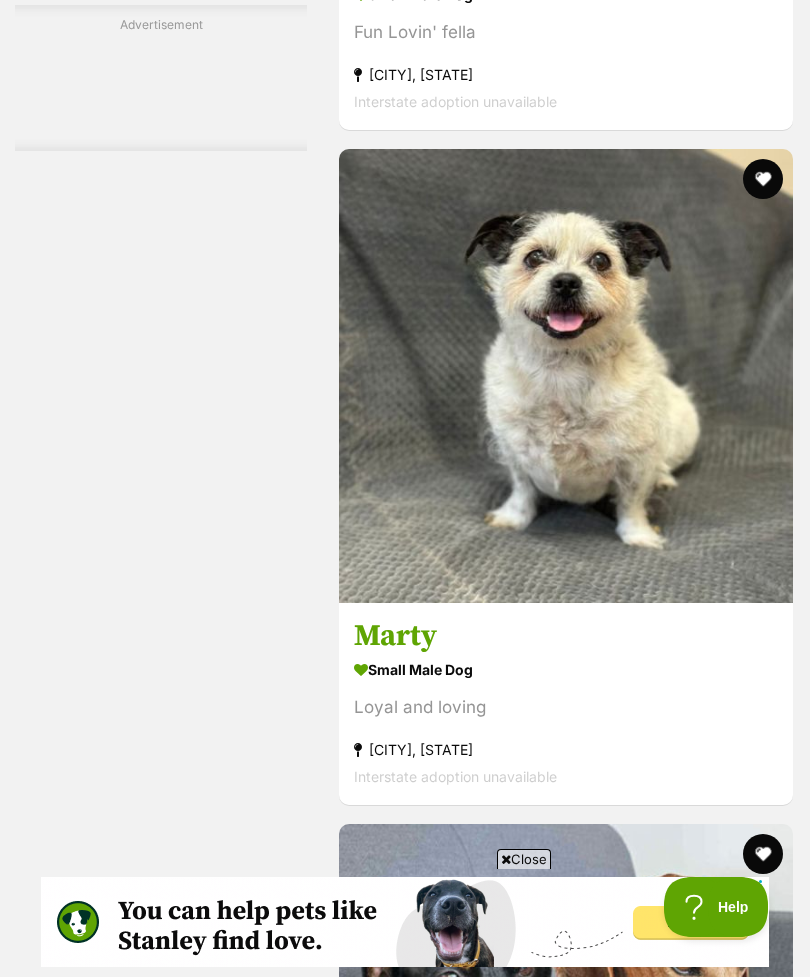 click at bounding box center [763, 179] 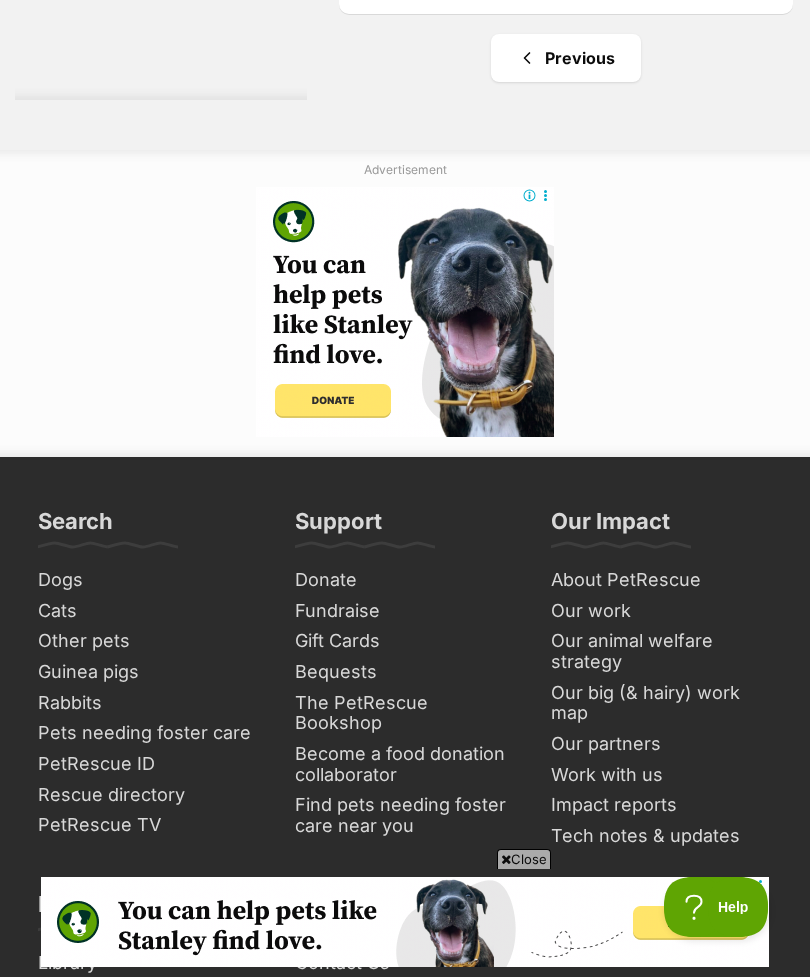 scroll, scrollTop: 5751, scrollLeft: 0, axis: vertical 